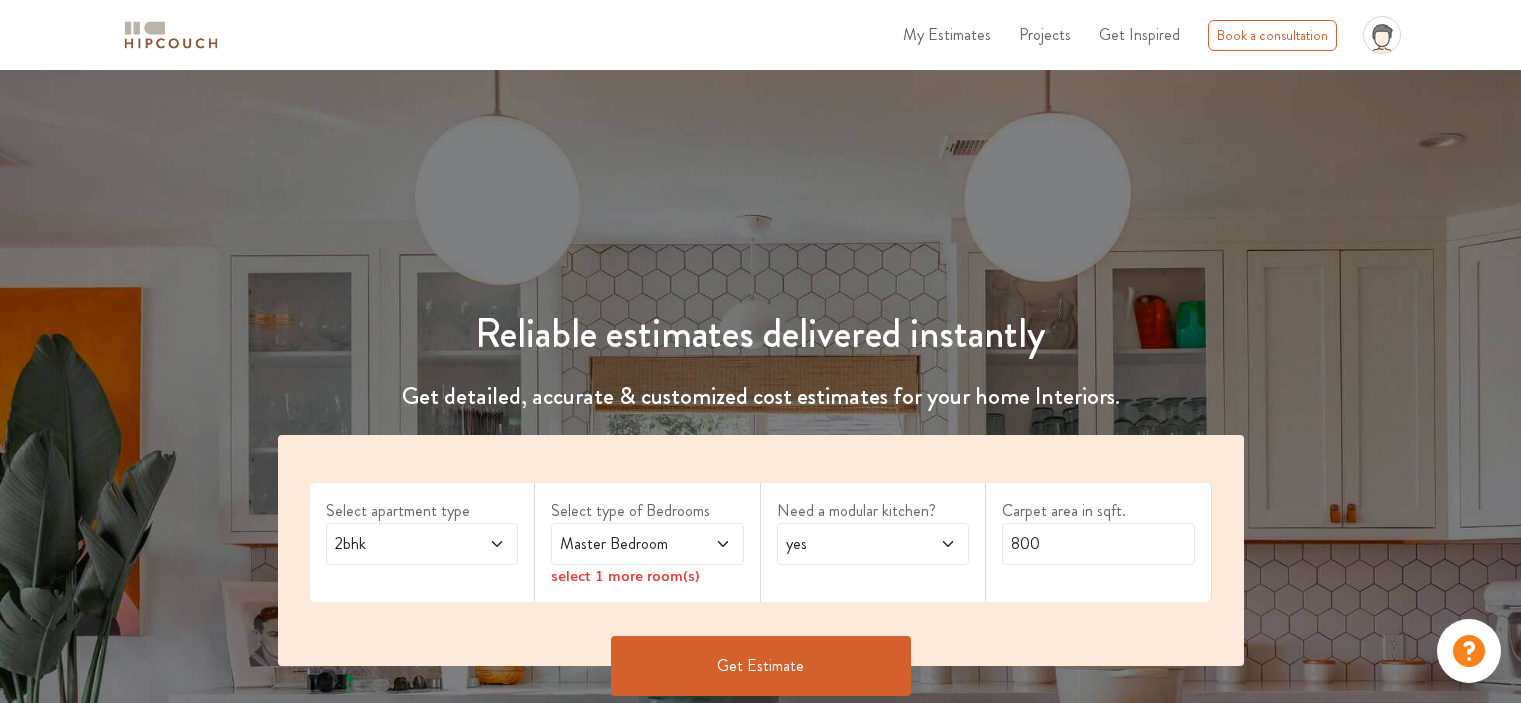scroll, scrollTop: 0, scrollLeft: 0, axis: both 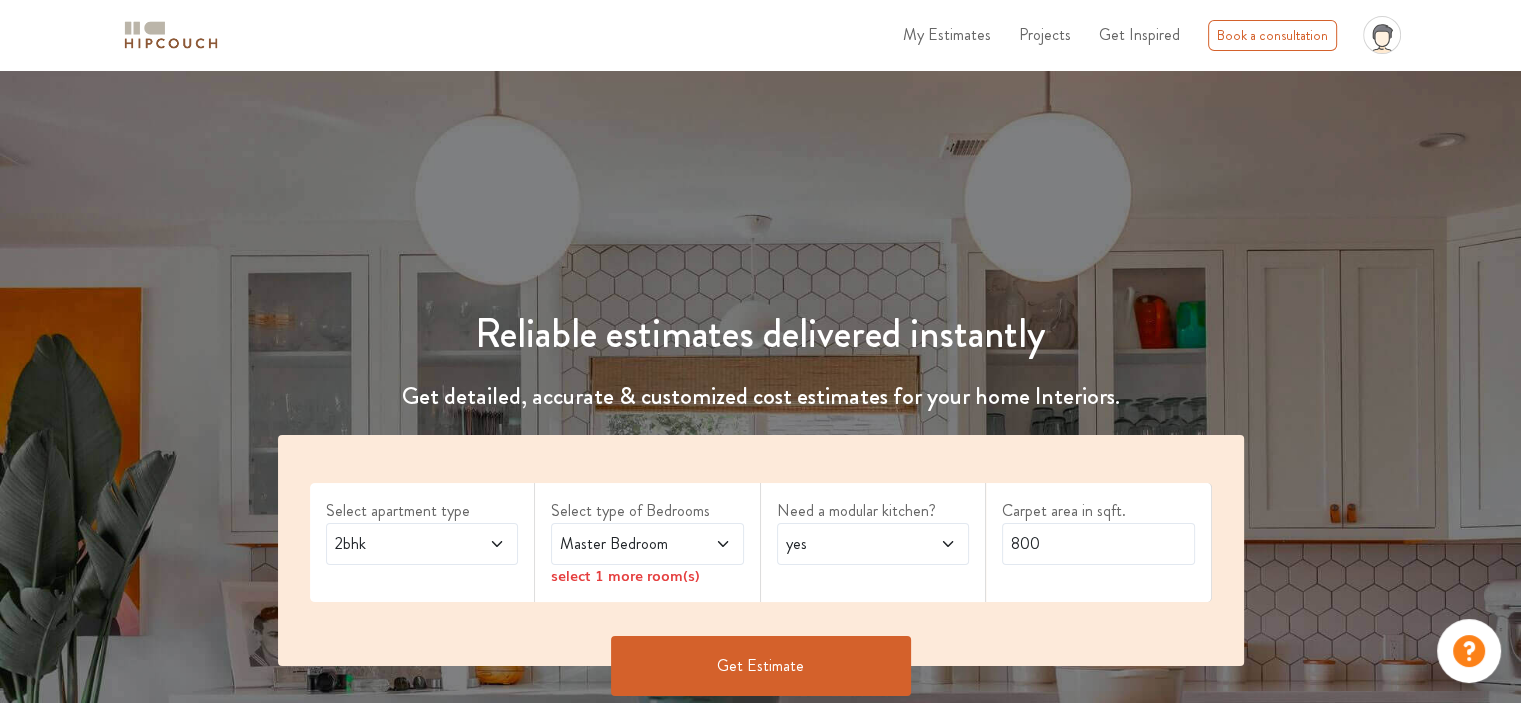 click at bounding box center [709, 544] 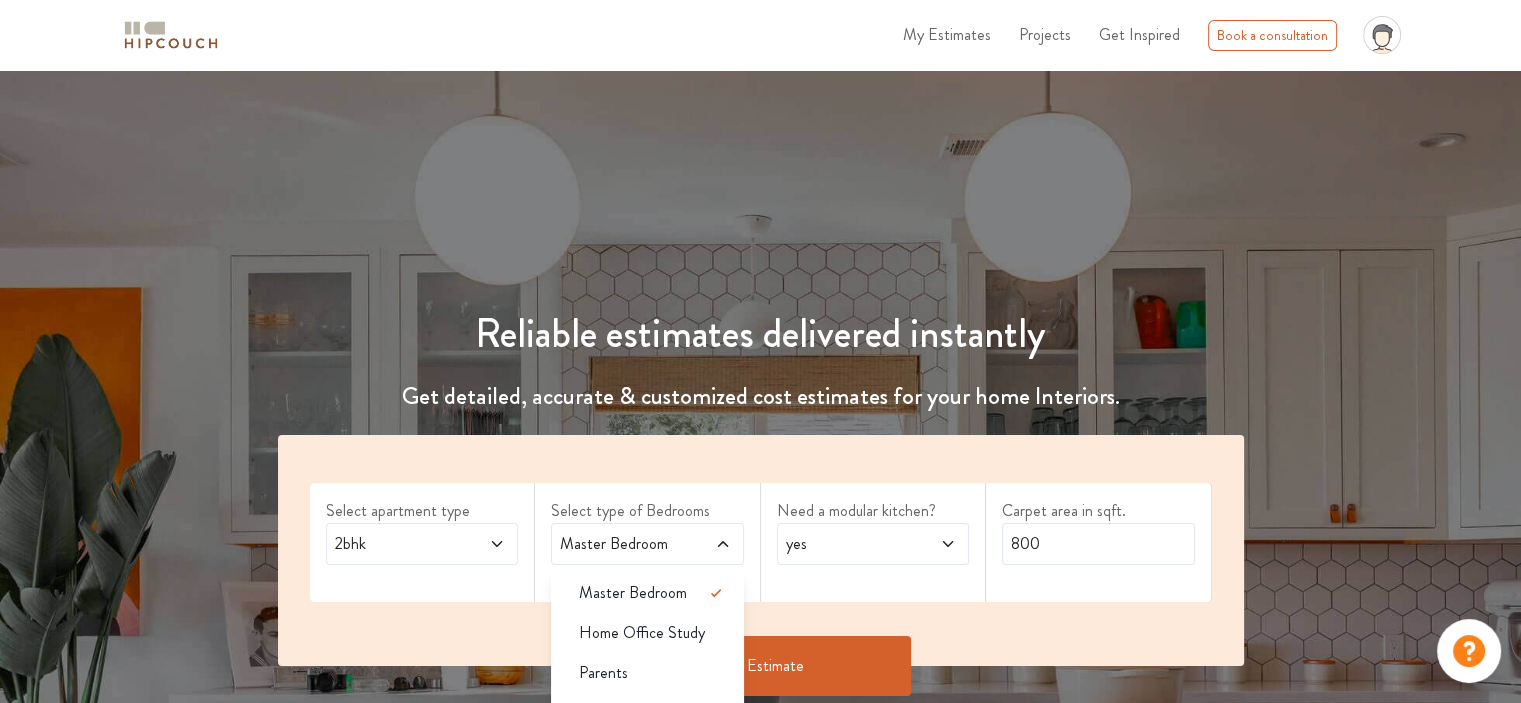 scroll, scrollTop: 200, scrollLeft: 0, axis: vertical 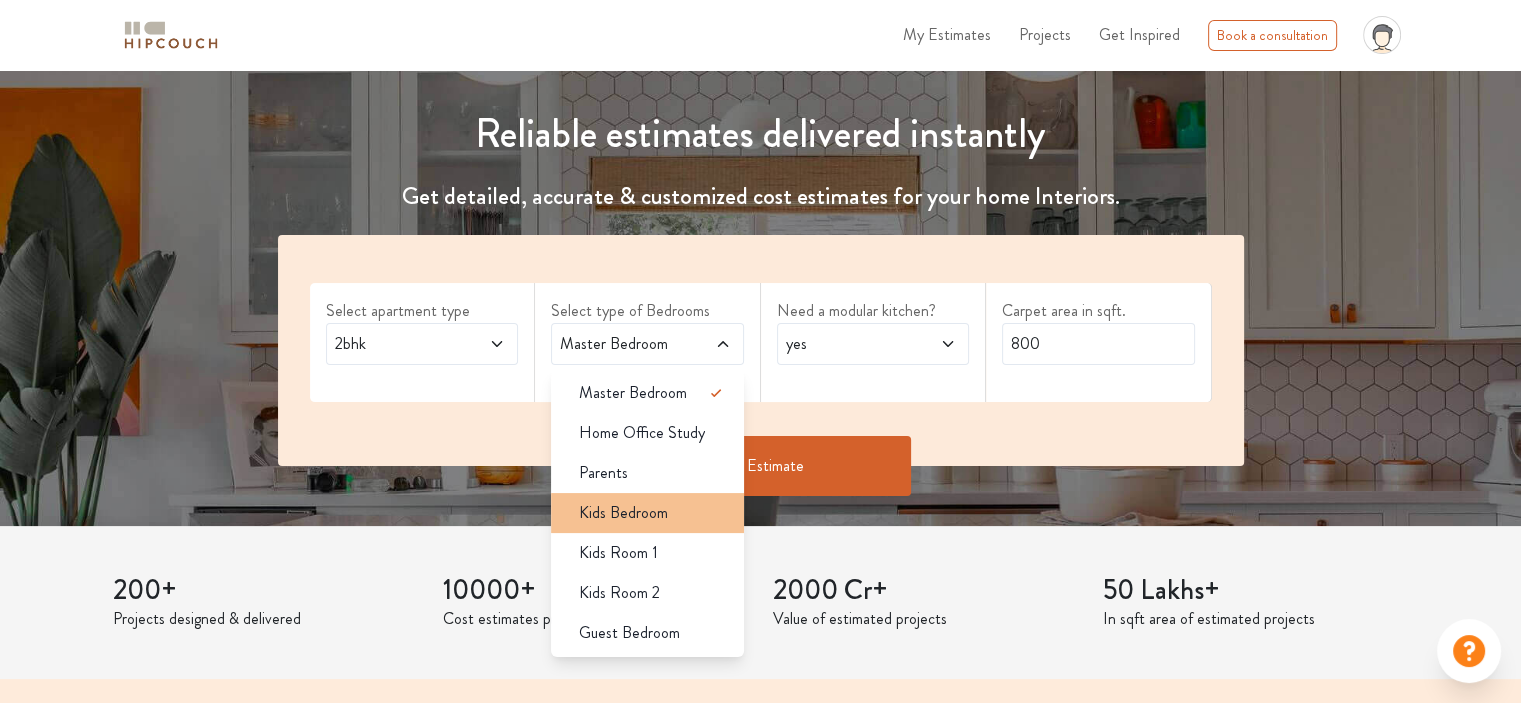 click on "Kids Bedroom" at bounding box center (647, 513) 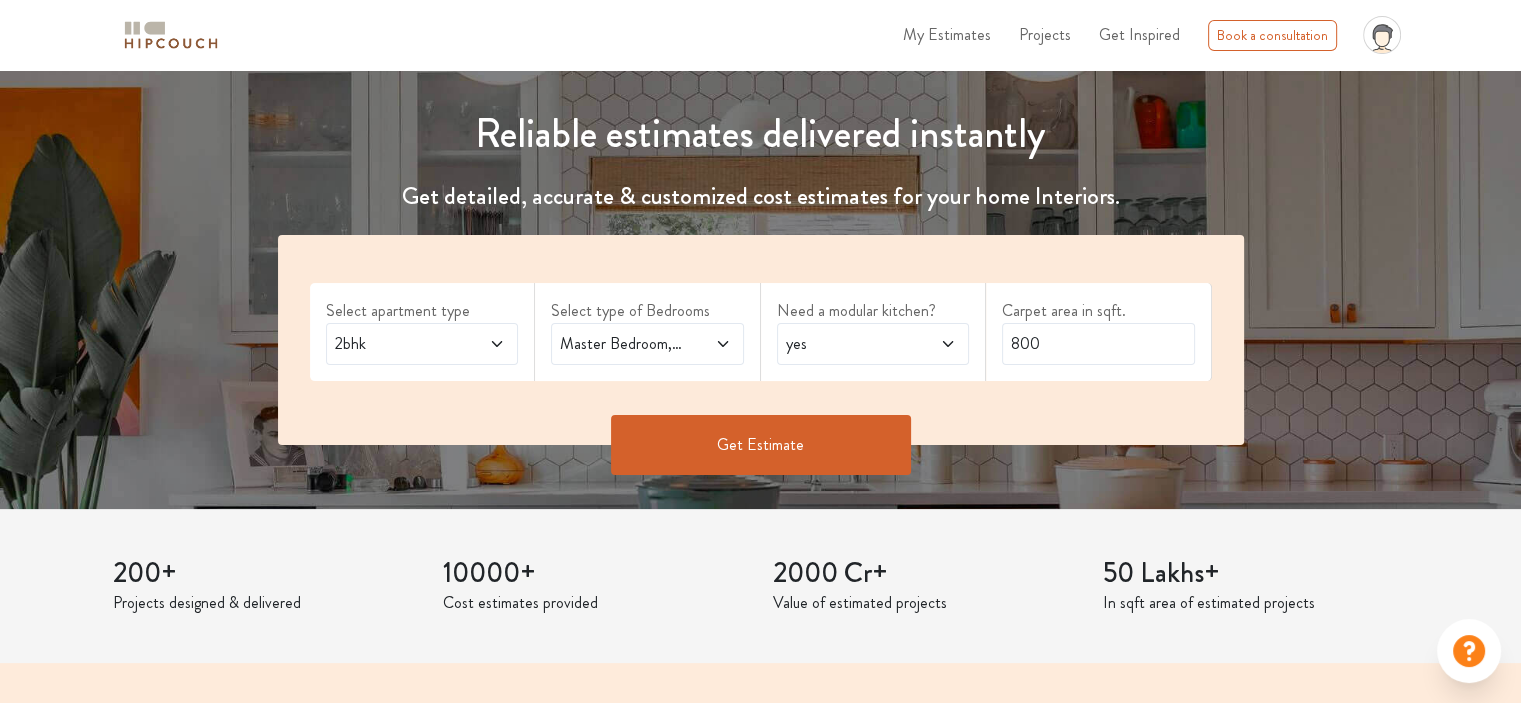click at bounding box center [934, 344] 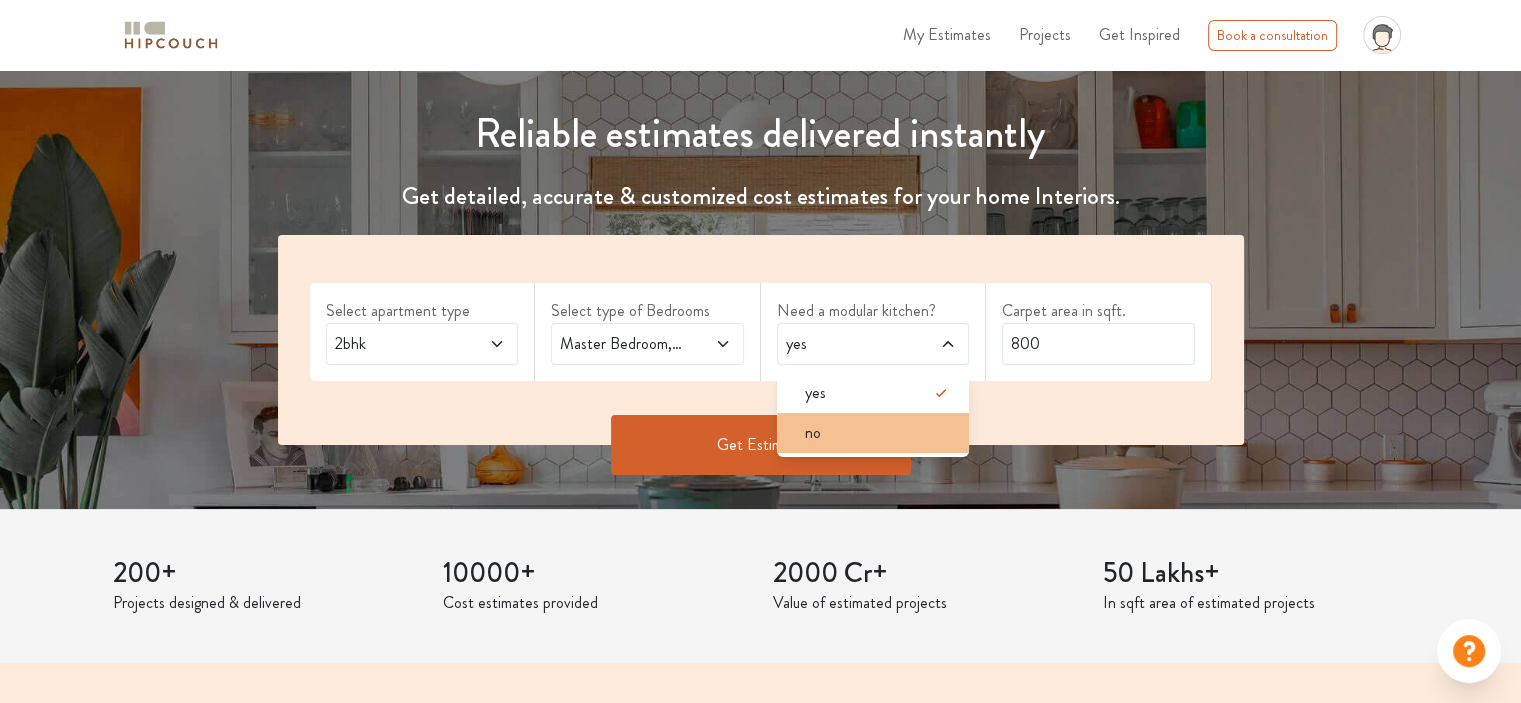 click on "no" at bounding box center [879, 433] 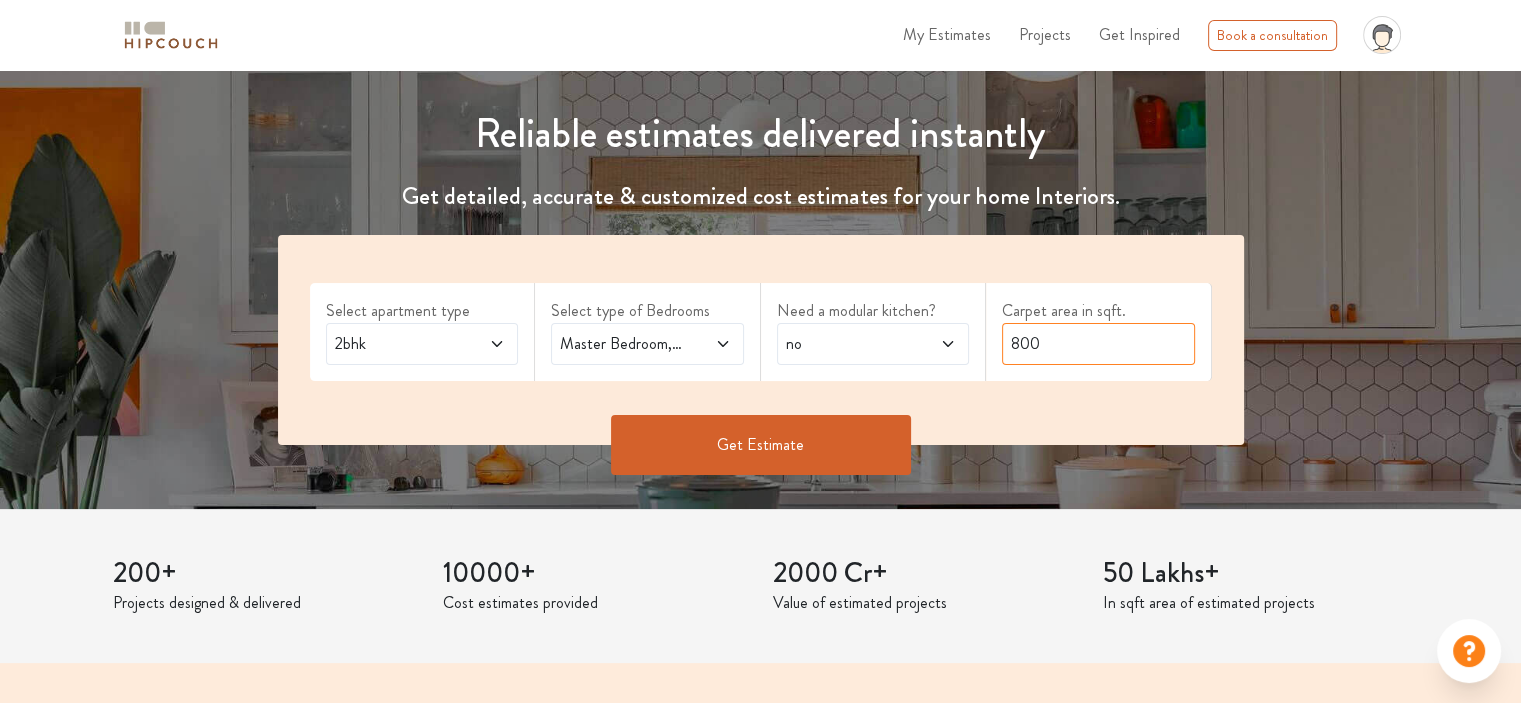 drag, startPoint x: 1058, startPoint y: 346, endPoint x: 999, endPoint y: 347, distance: 59.008472 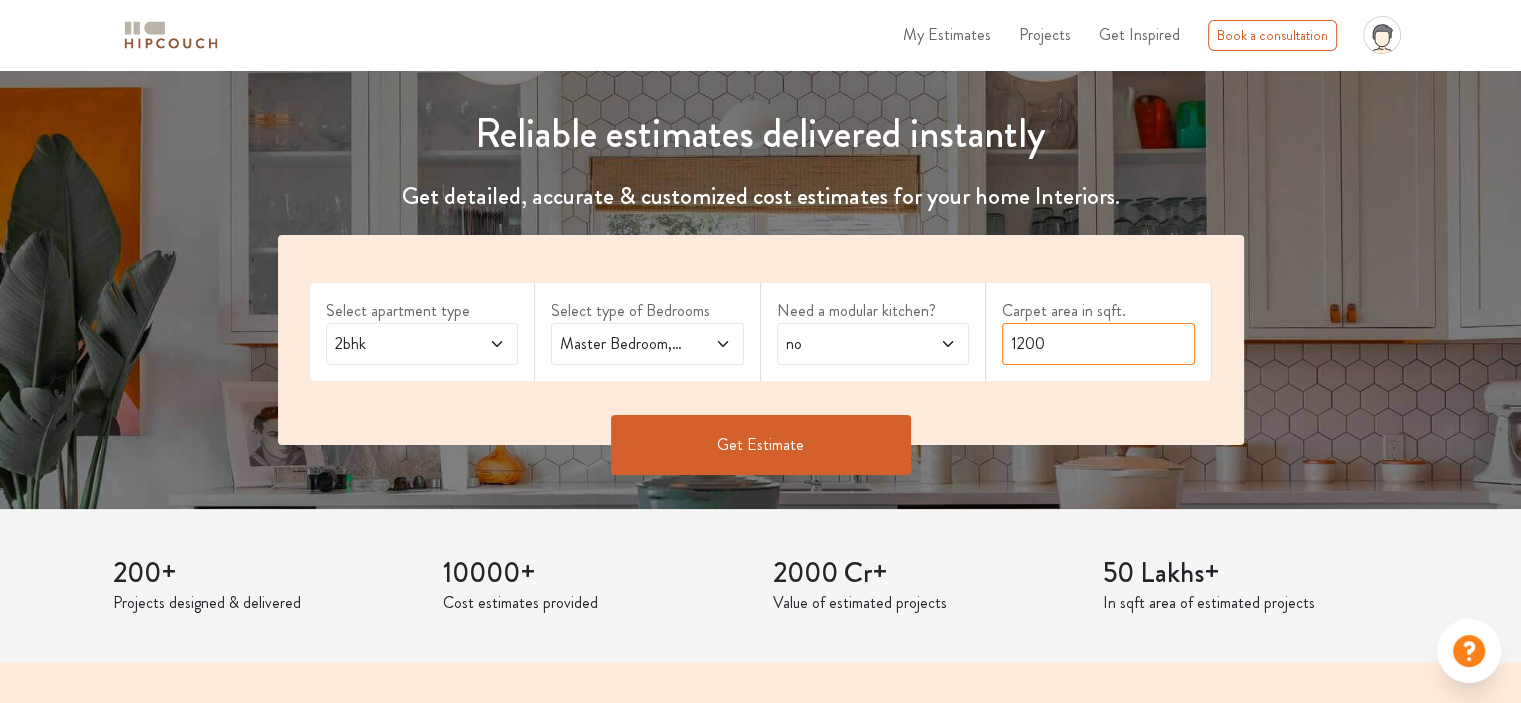 type on "1200" 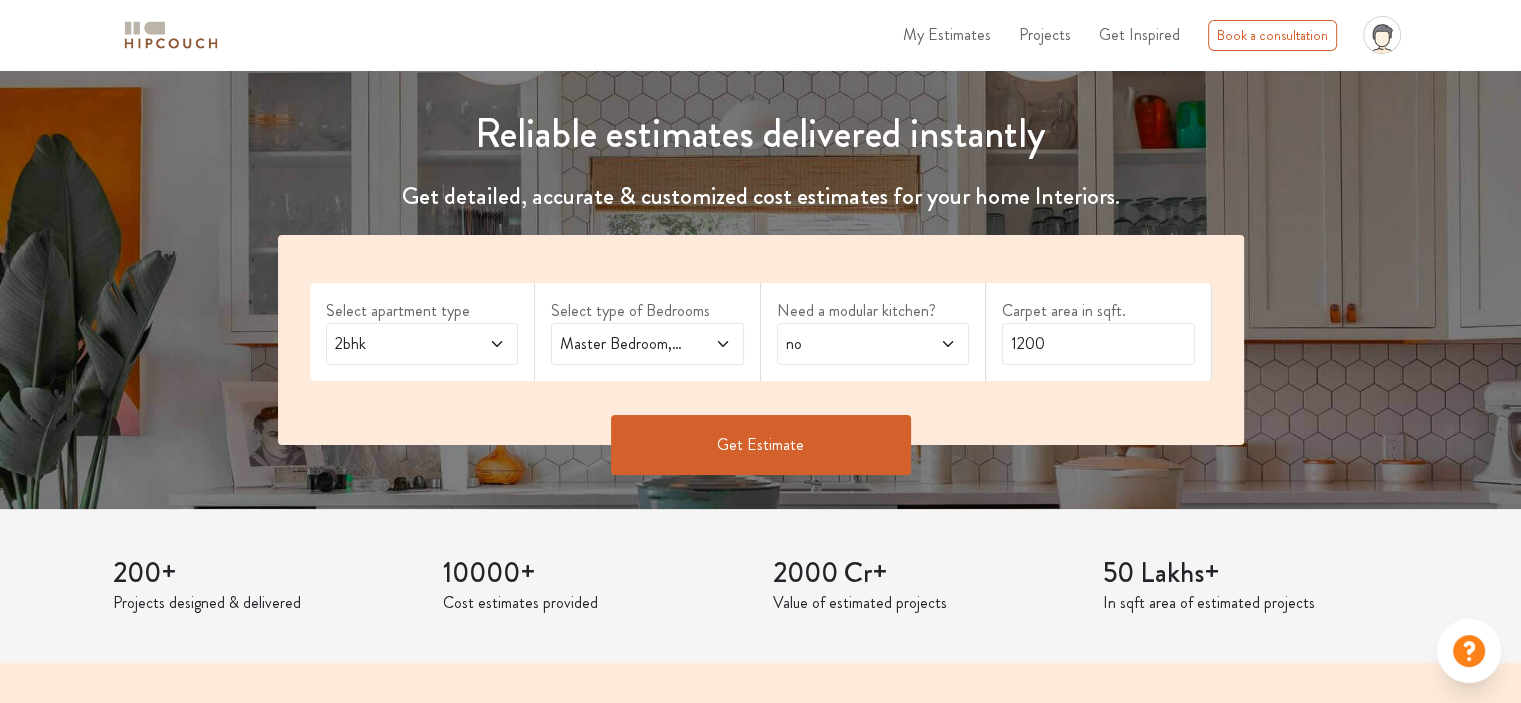 click on "Get Estimate" at bounding box center (761, 445) 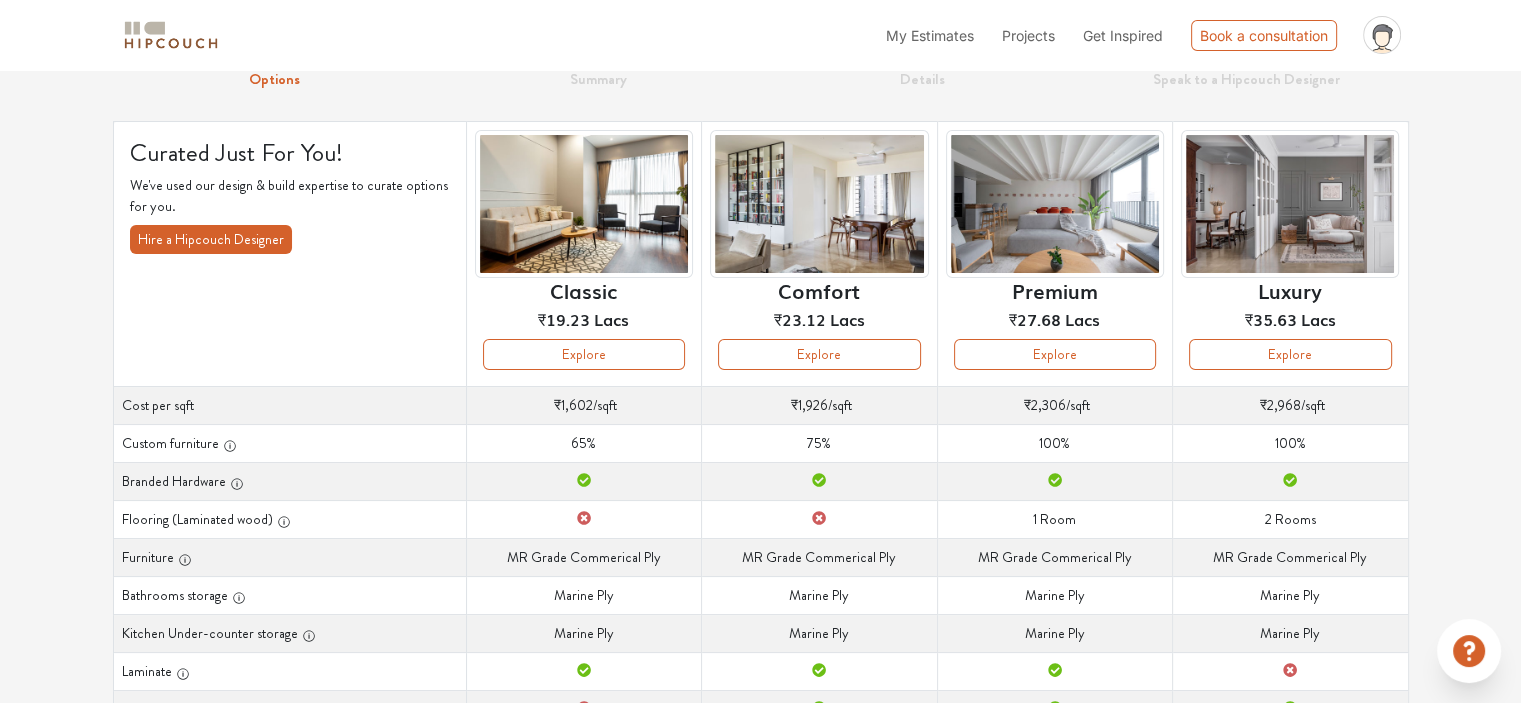scroll, scrollTop: 60, scrollLeft: 0, axis: vertical 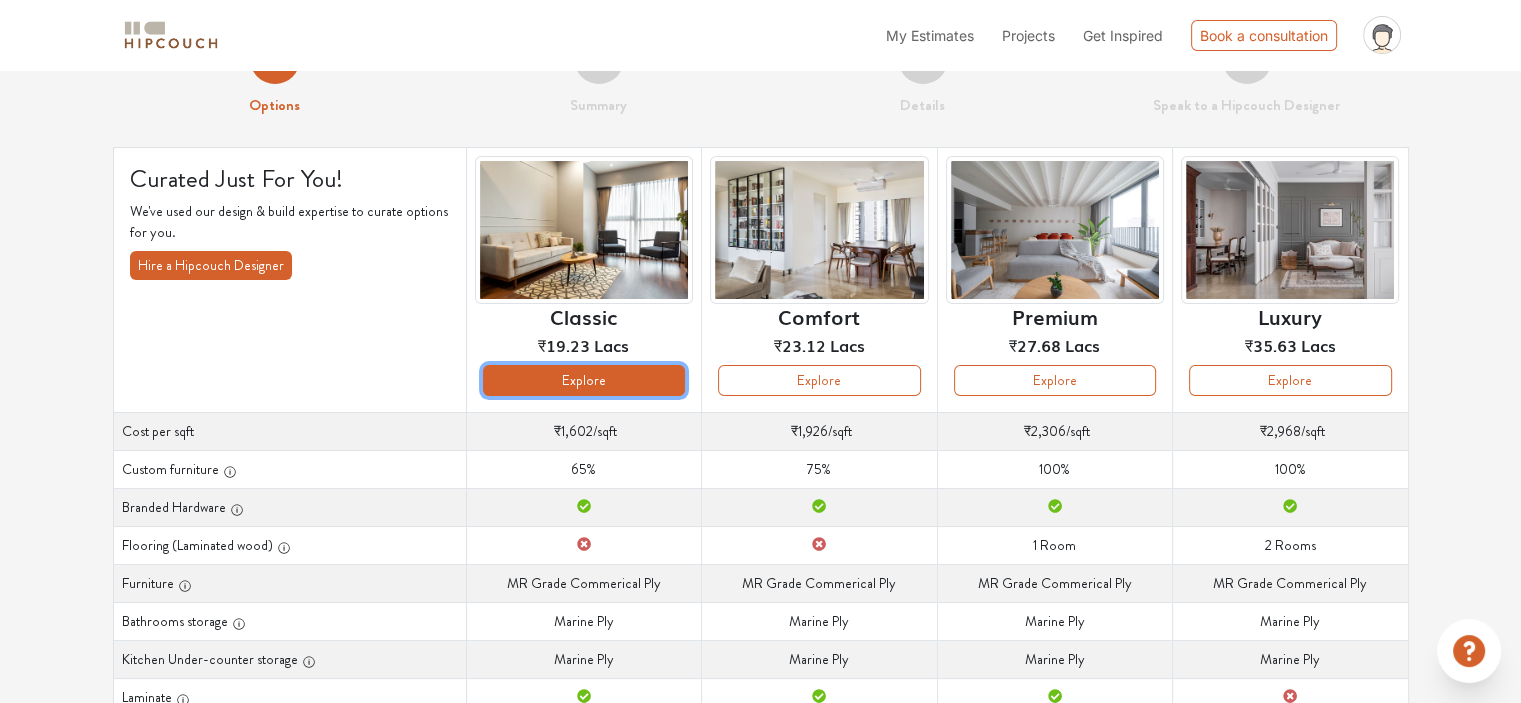 click on "Explore" at bounding box center (584, 380) 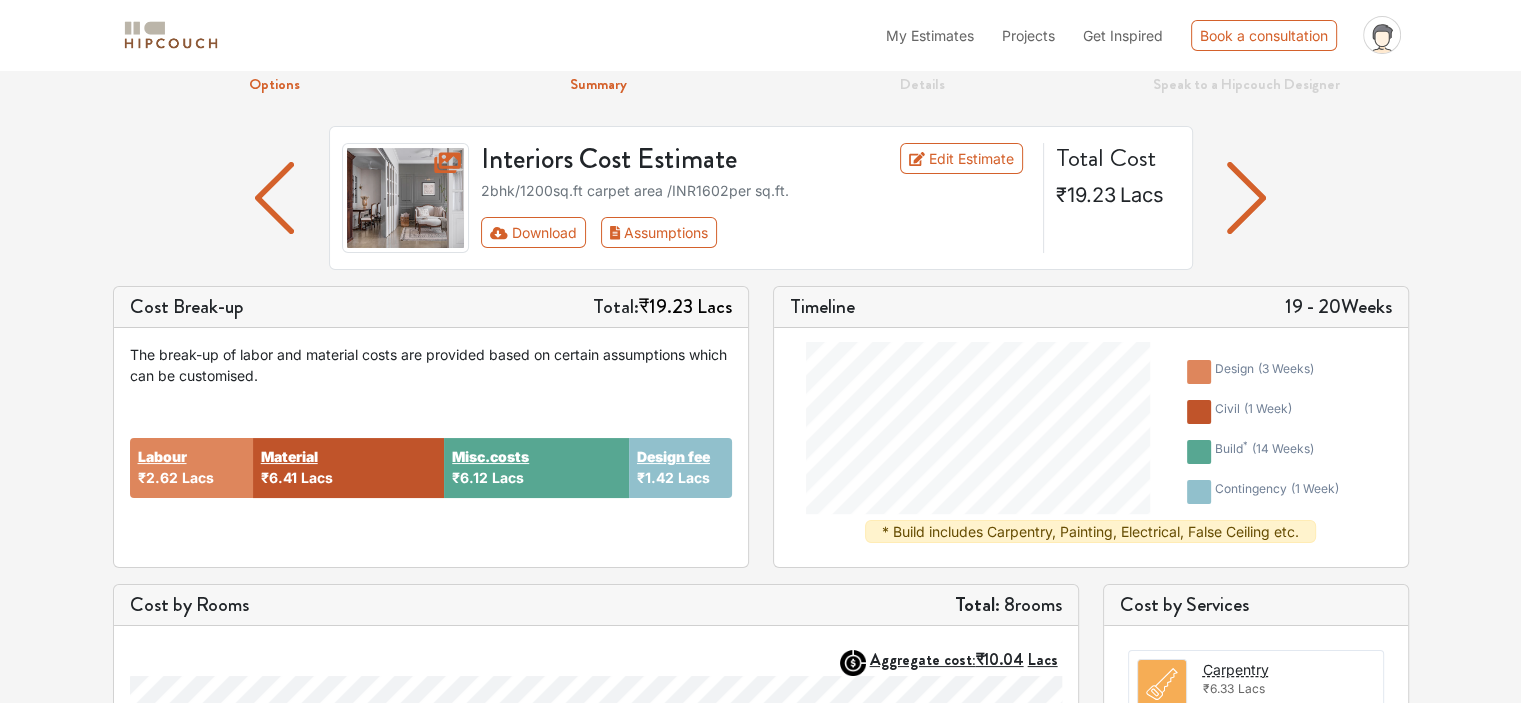 scroll, scrollTop: 0, scrollLeft: 0, axis: both 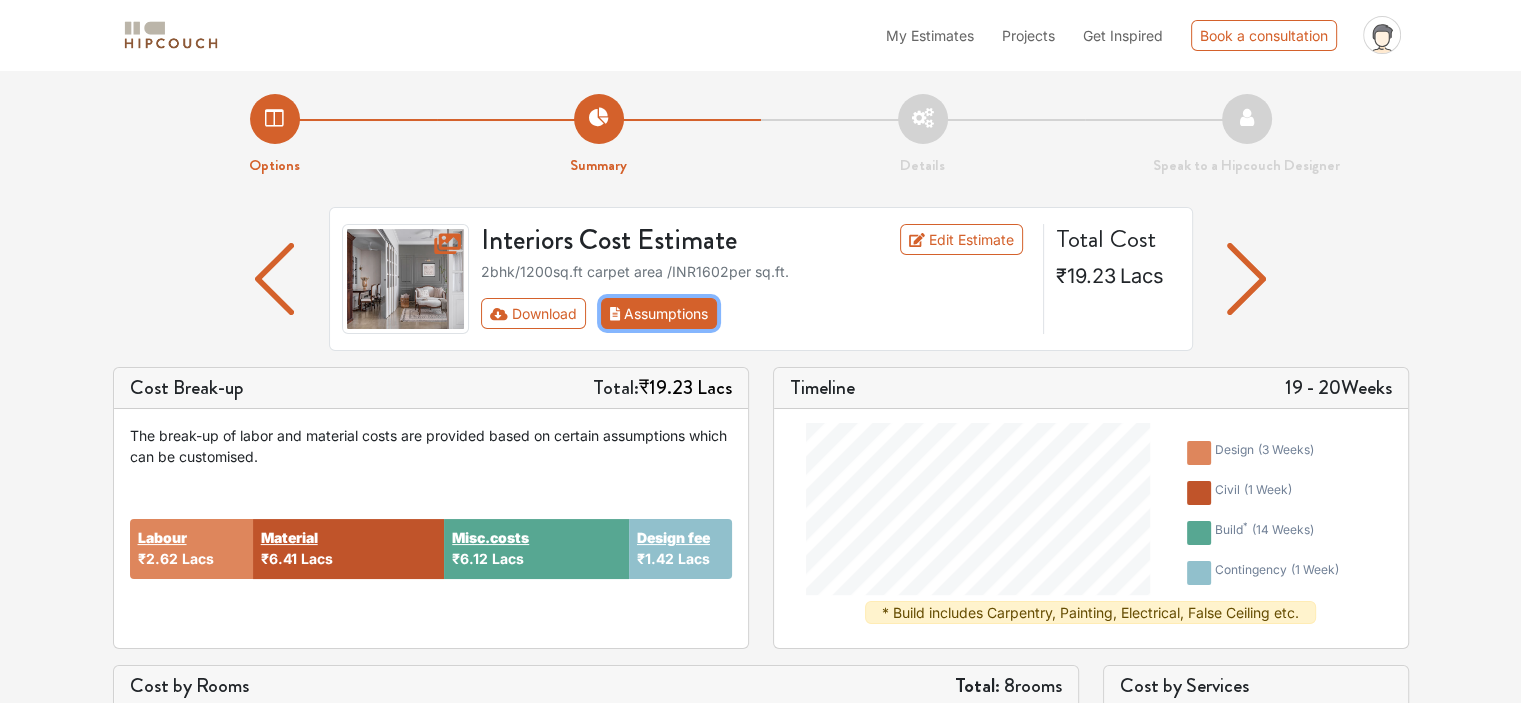 click on "Assumptions" at bounding box center (659, 313) 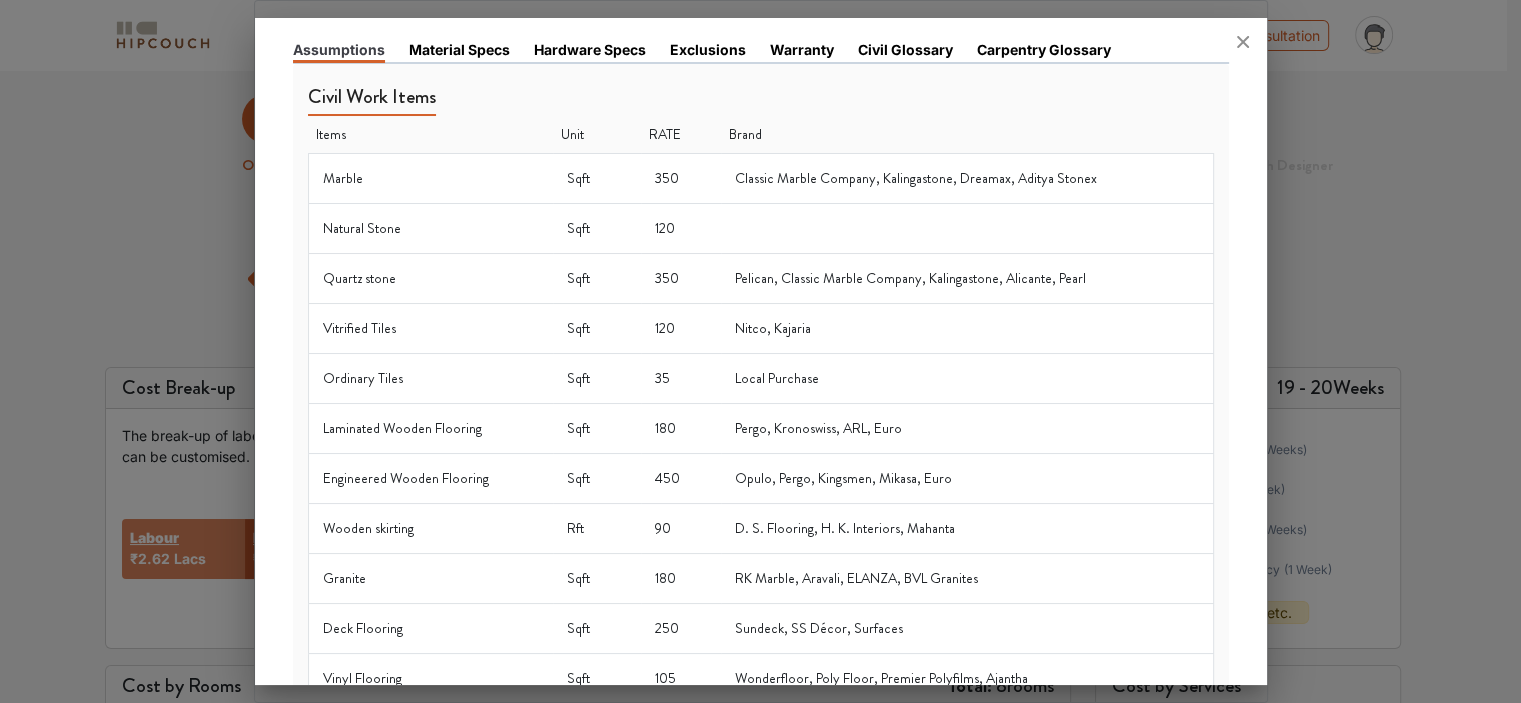 scroll, scrollTop: 0, scrollLeft: 0, axis: both 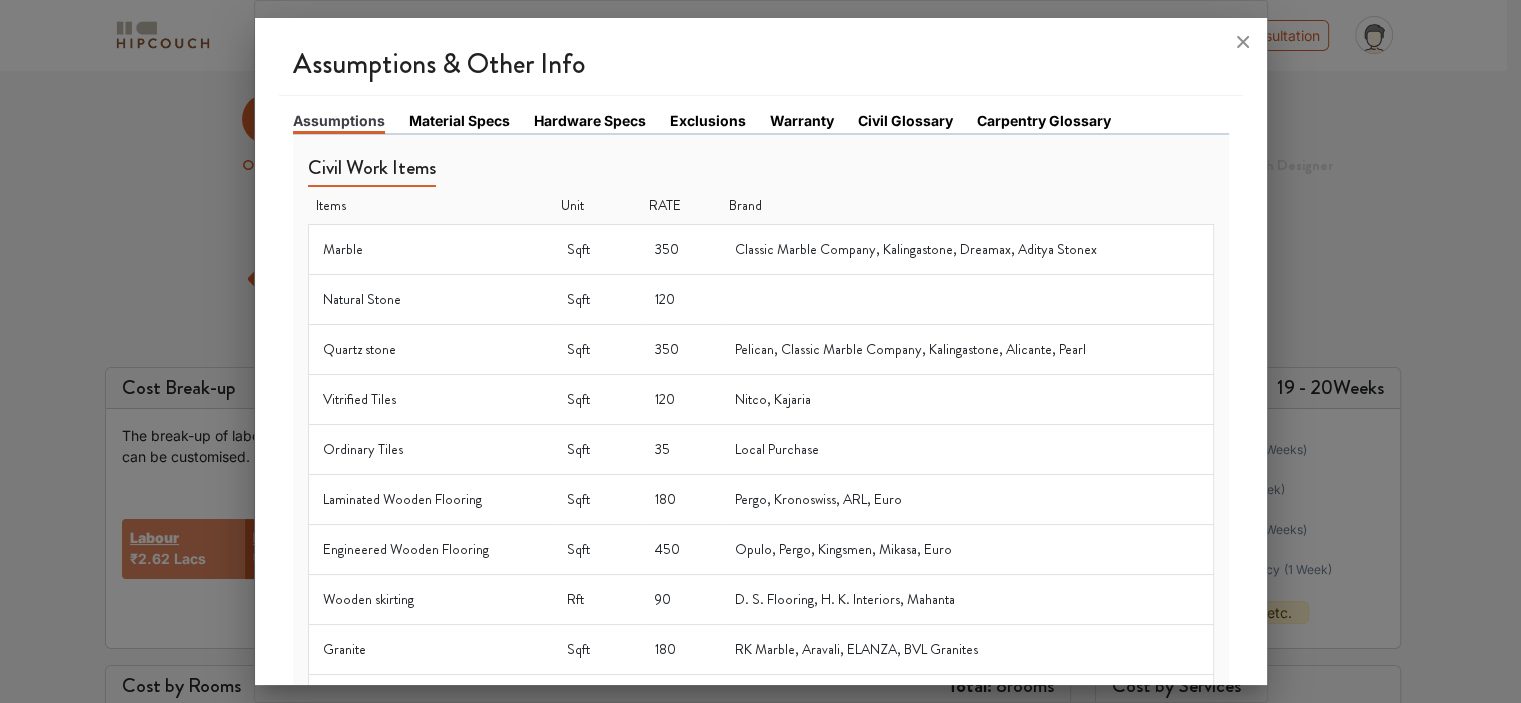 click on "Material Specs" at bounding box center [459, 120] 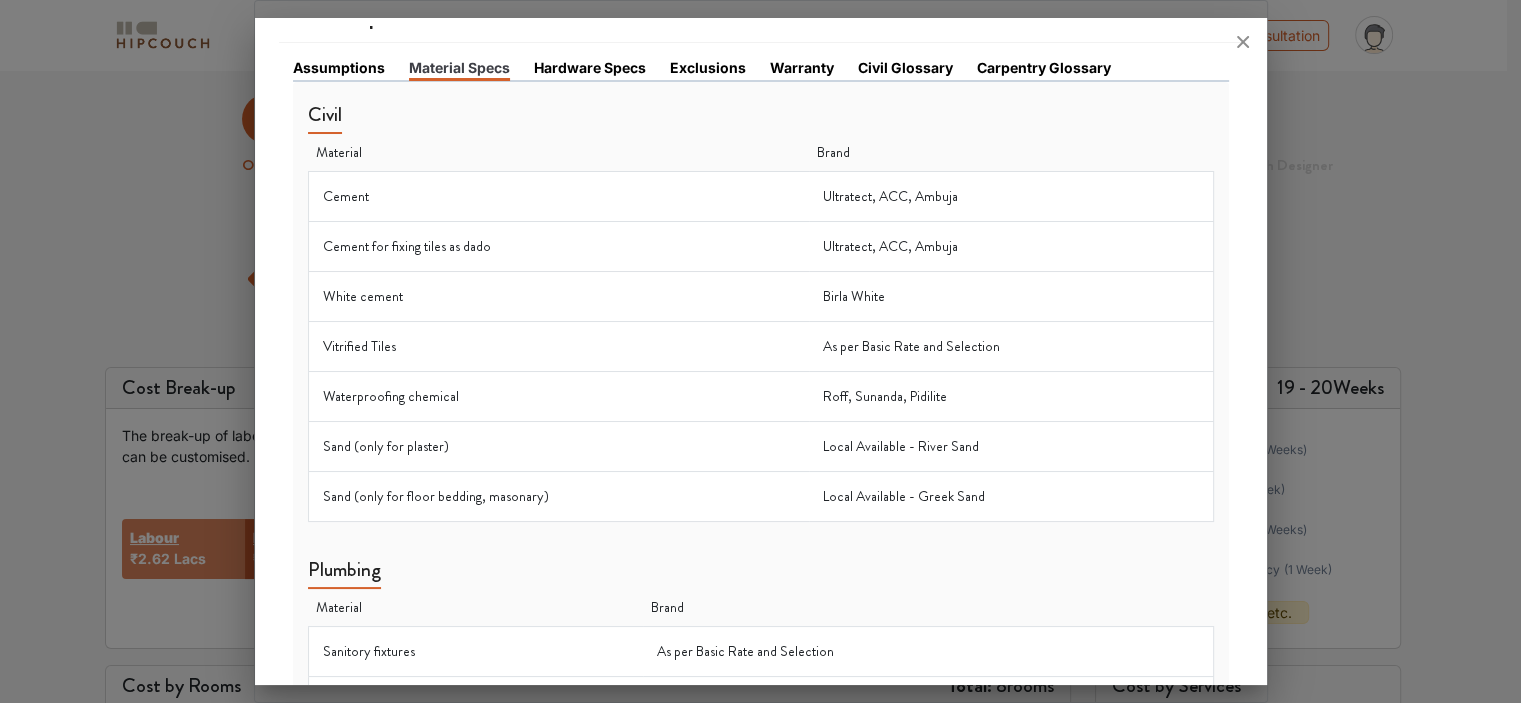 scroll, scrollTop: 0, scrollLeft: 0, axis: both 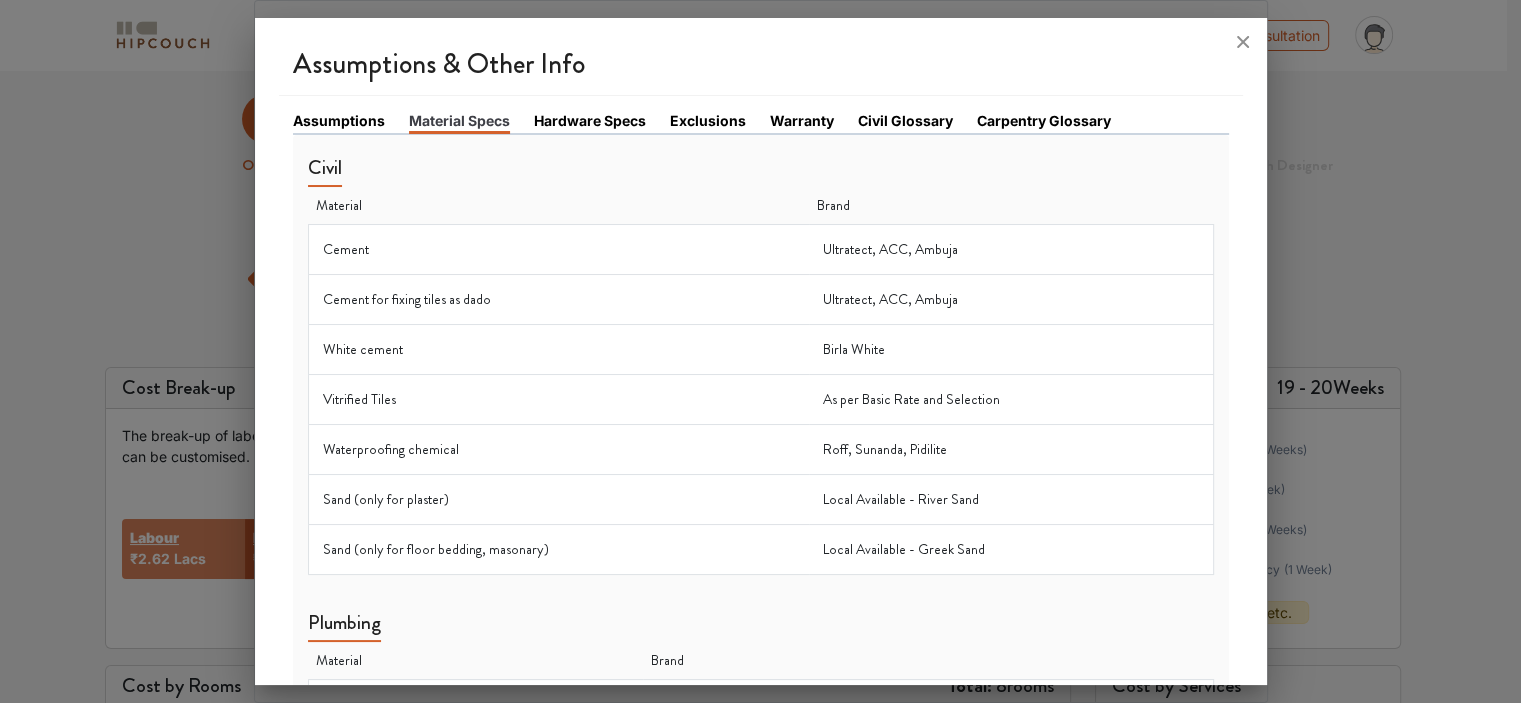 click on "Warranty" at bounding box center [802, 120] 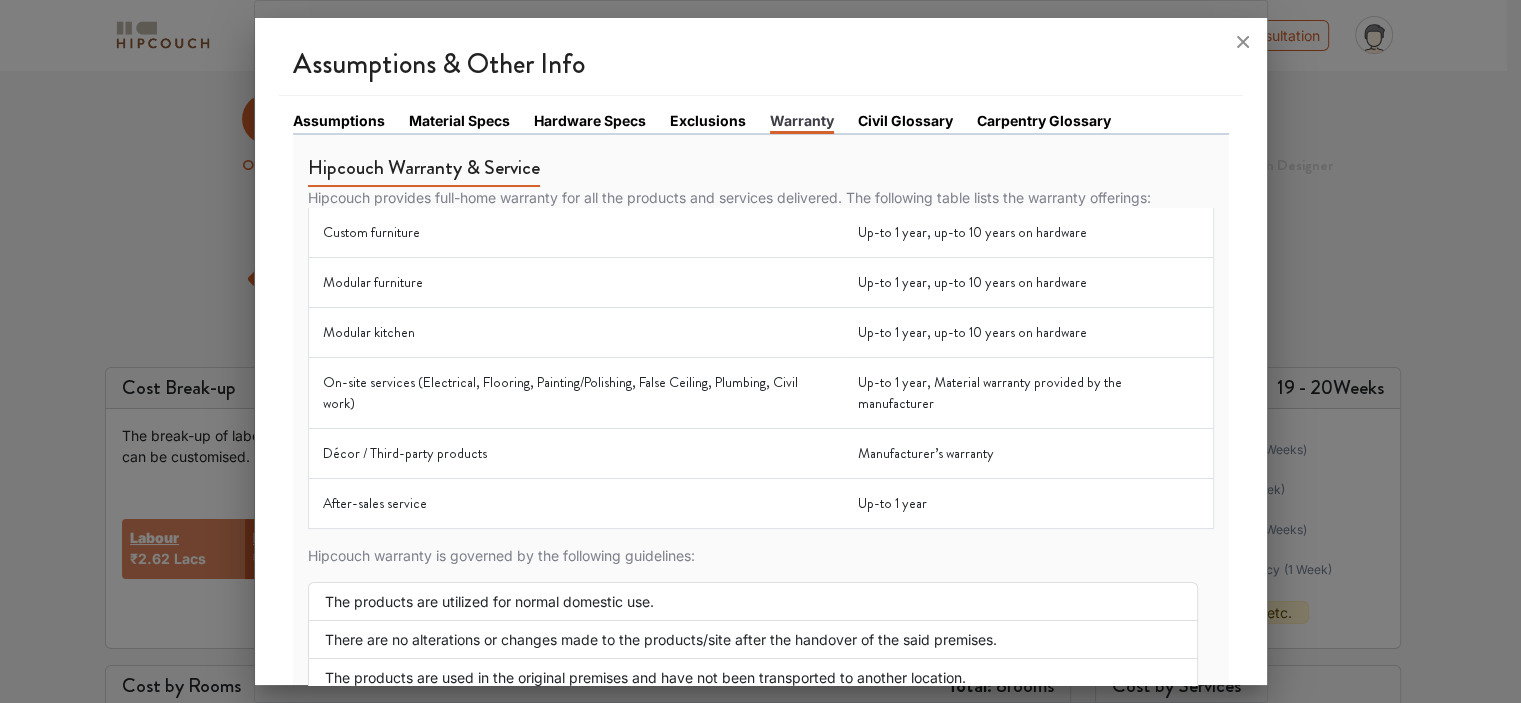 click on "Exclusions" at bounding box center [708, 120] 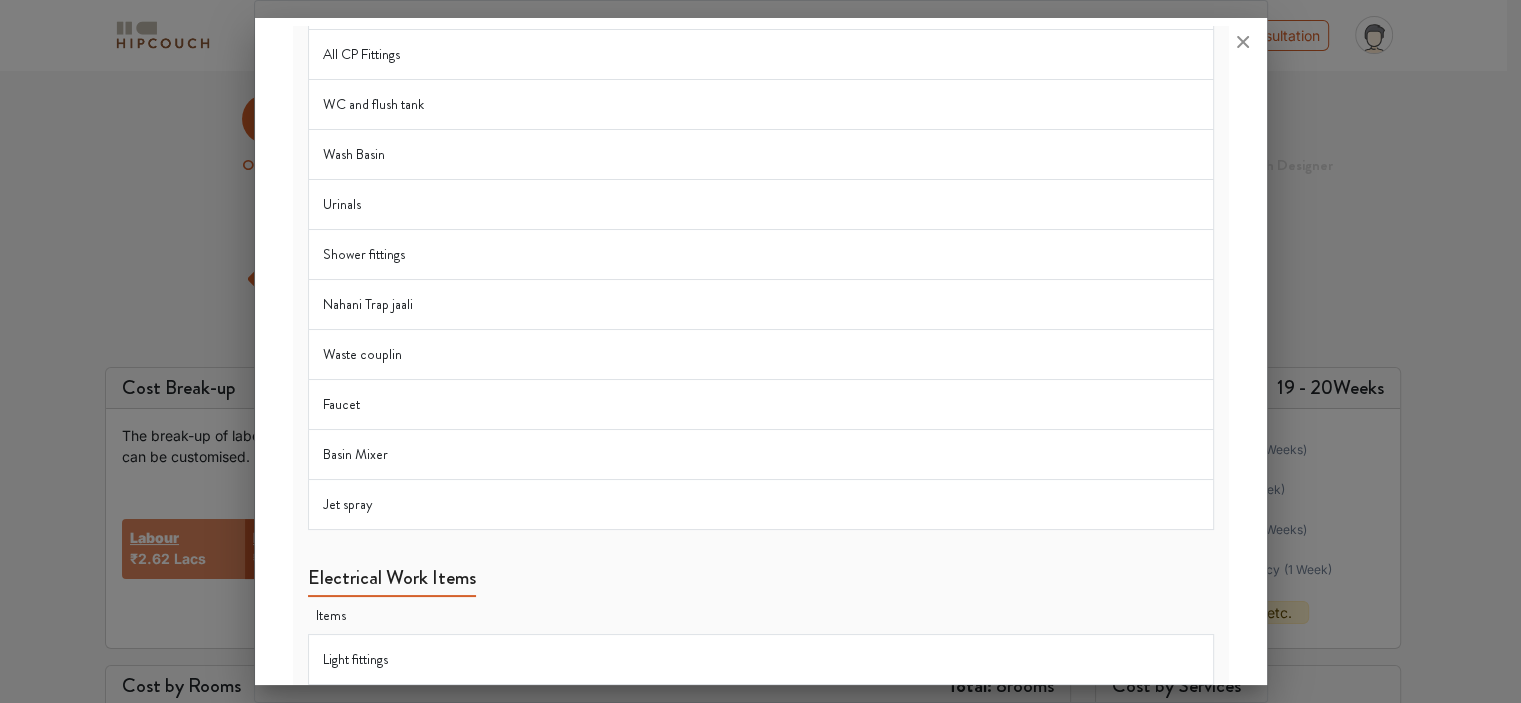 scroll, scrollTop: 0, scrollLeft: 0, axis: both 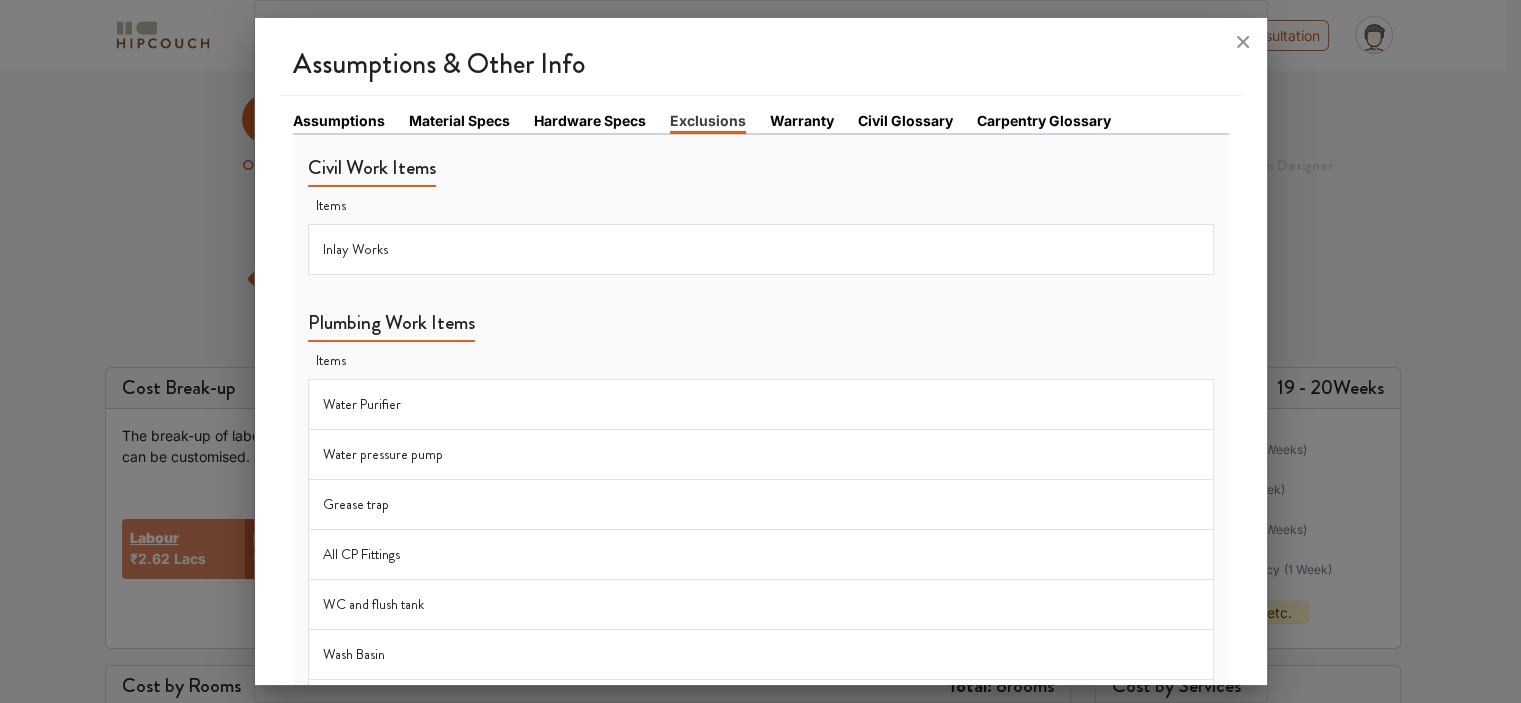 click on "Hardware Specs" at bounding box center [590, 120] 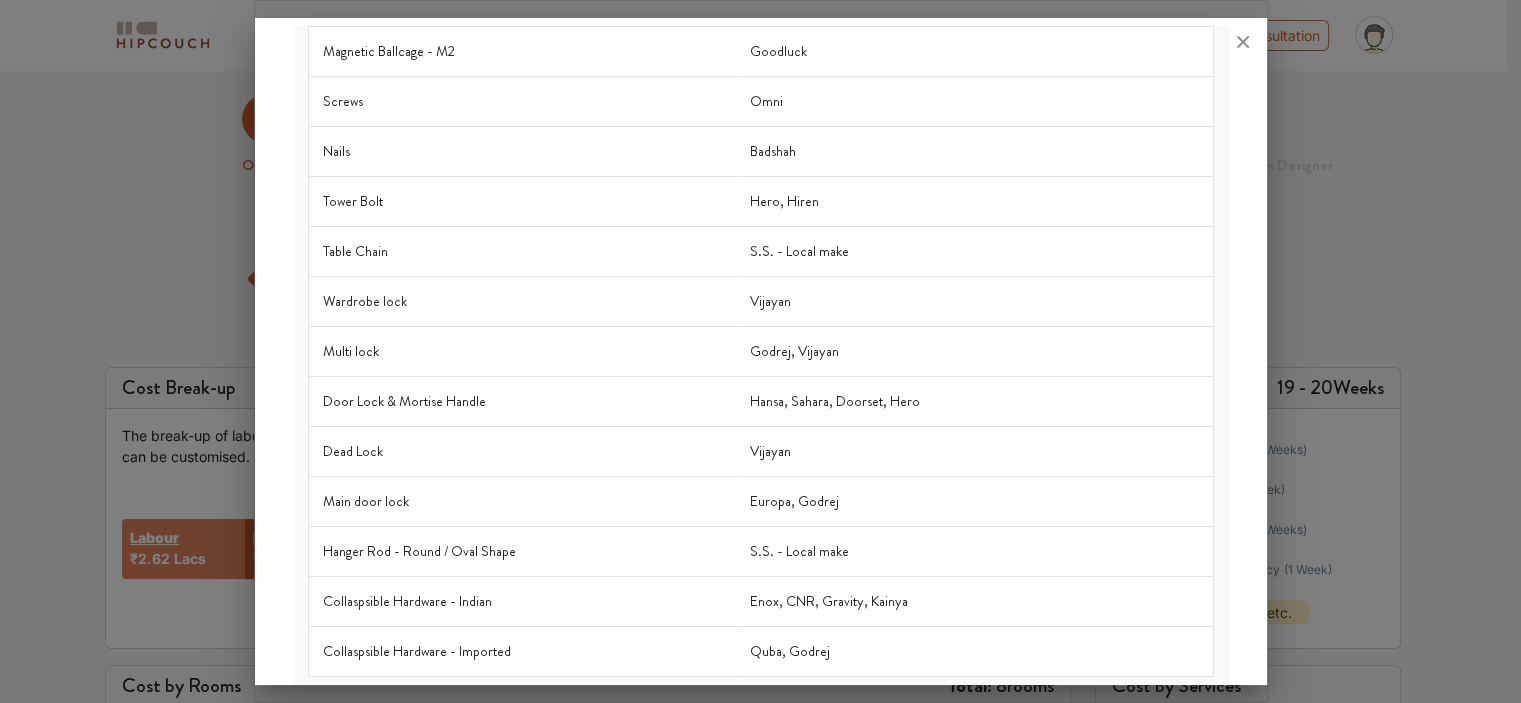 scroll, scrollTop: 422, scrollLeft: 0, axis: vertical 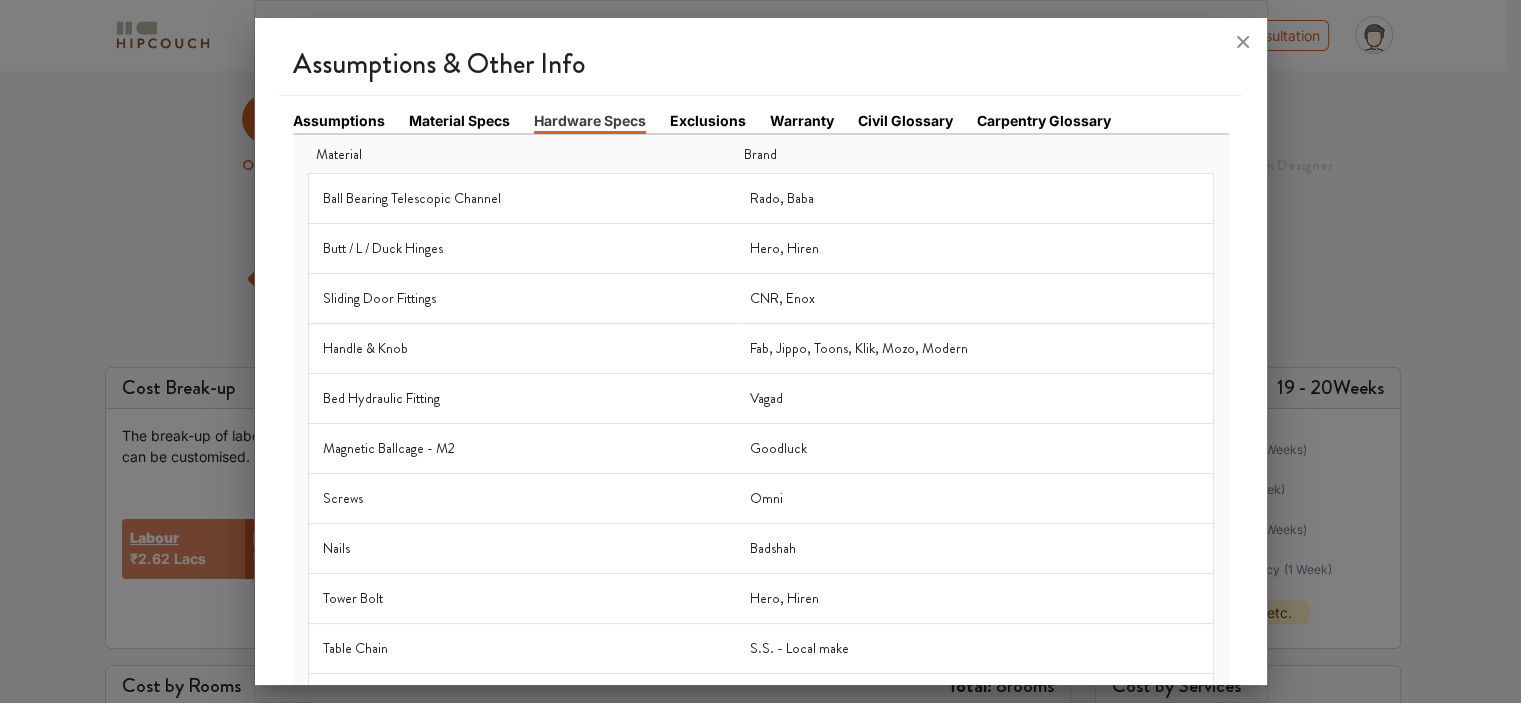 click on "Warranty" at bounding box center [802, 120] 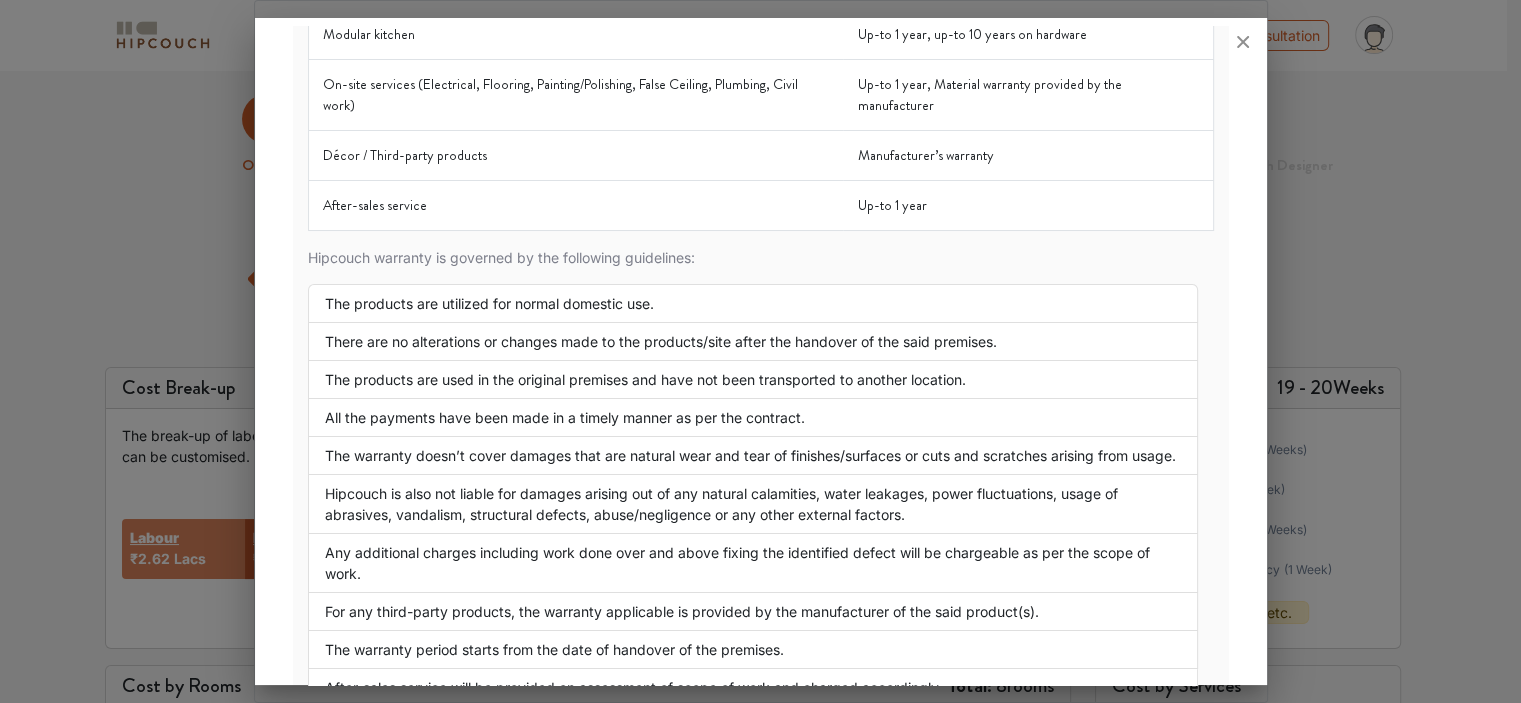 scroll, scrollTop: 374, scrollLeft: 0, axis: vertical 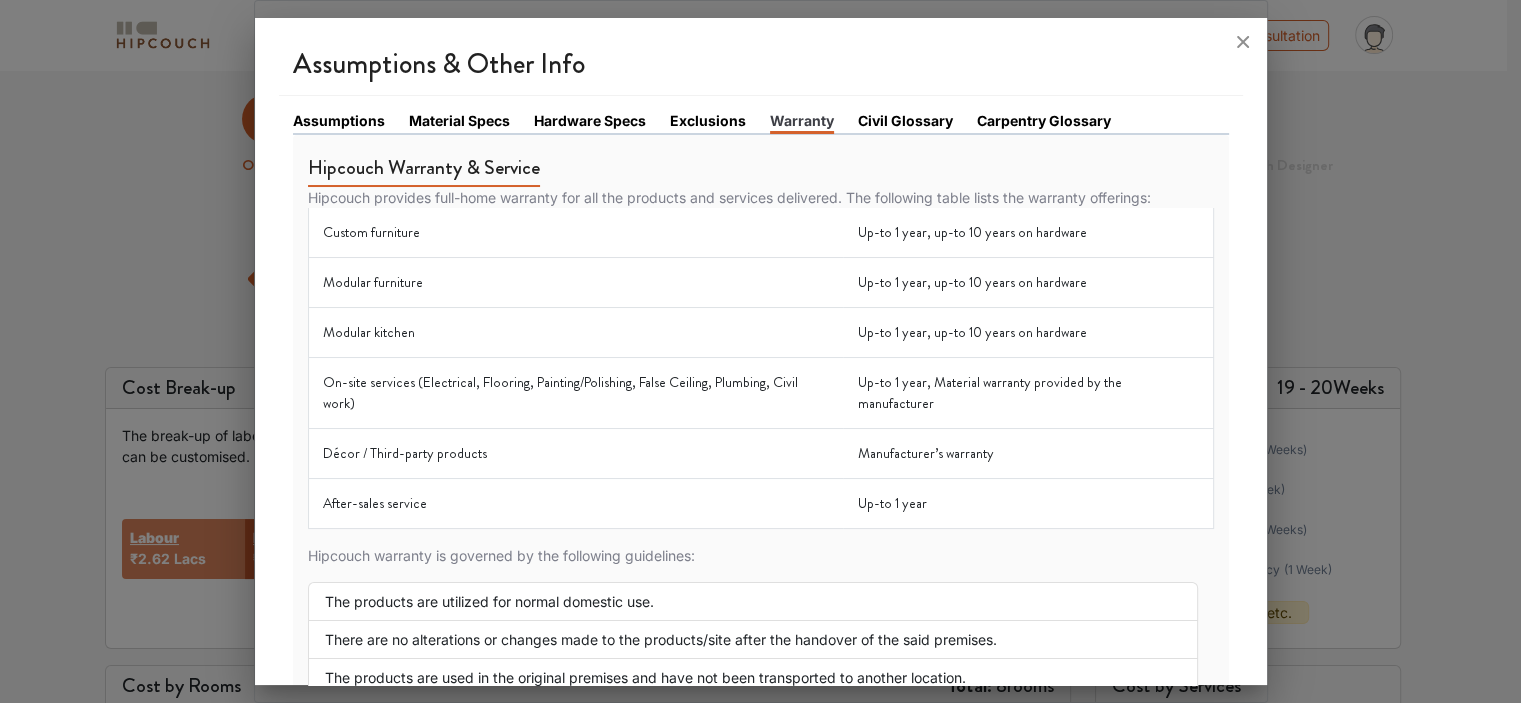 click on "Carpentry Glossary" at bounding box center (1044, 120) 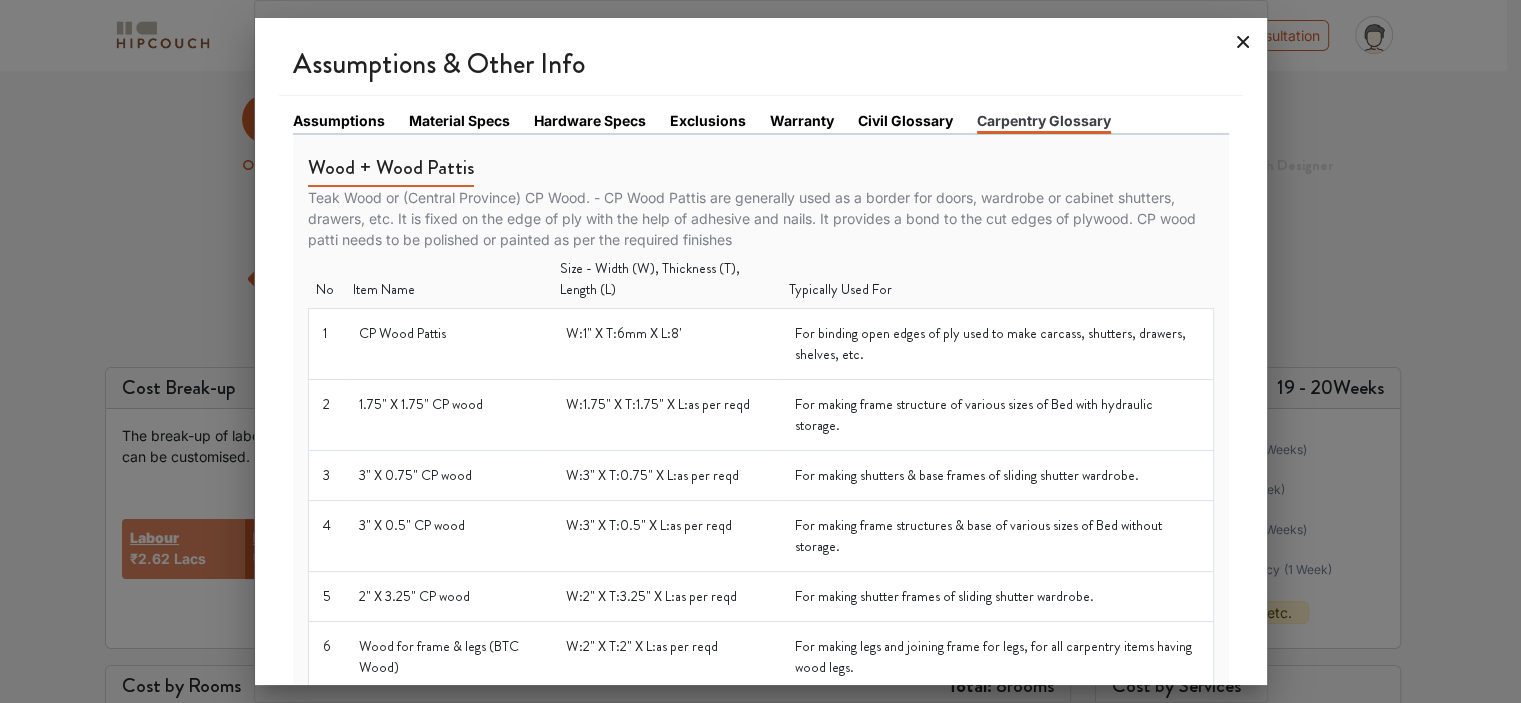 click 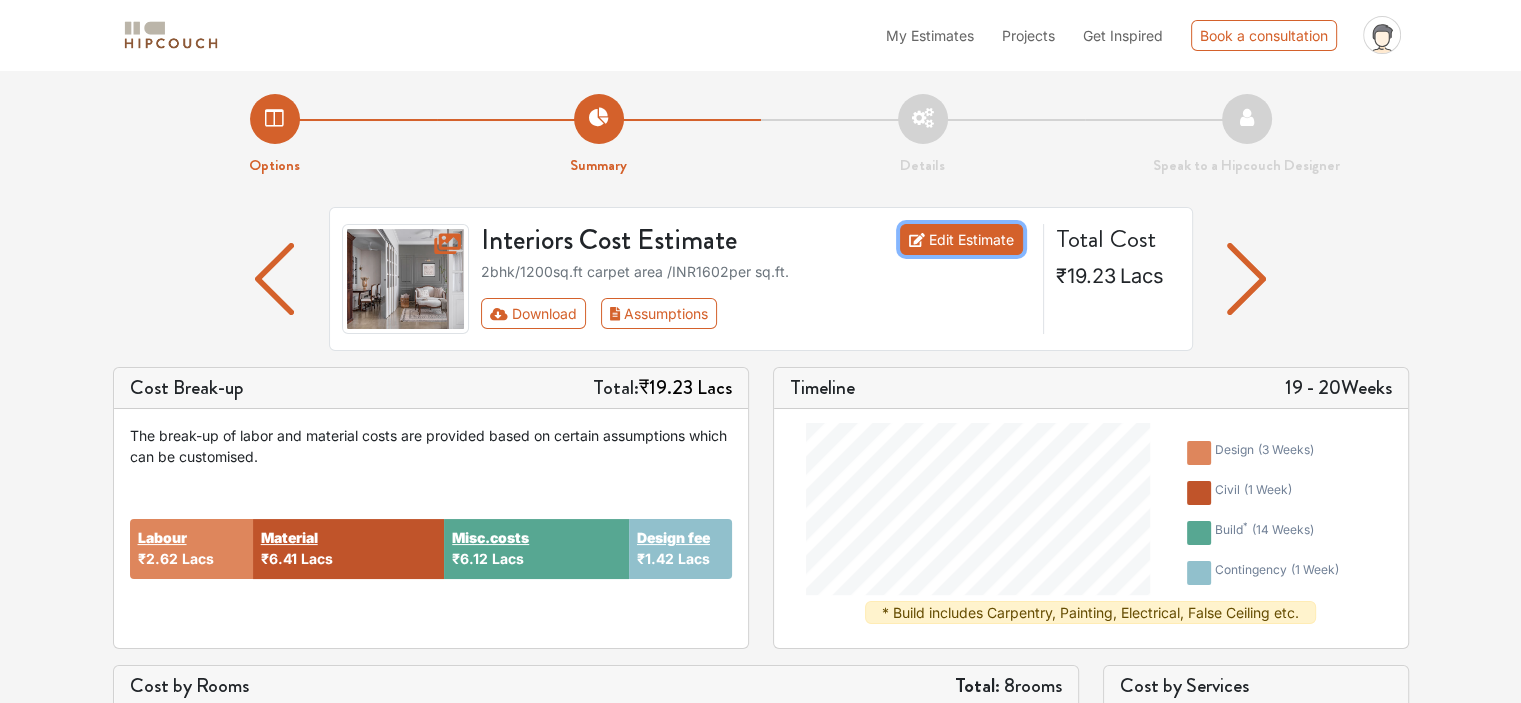 click on "Edit Estimate" at bounding box center [961, 239] 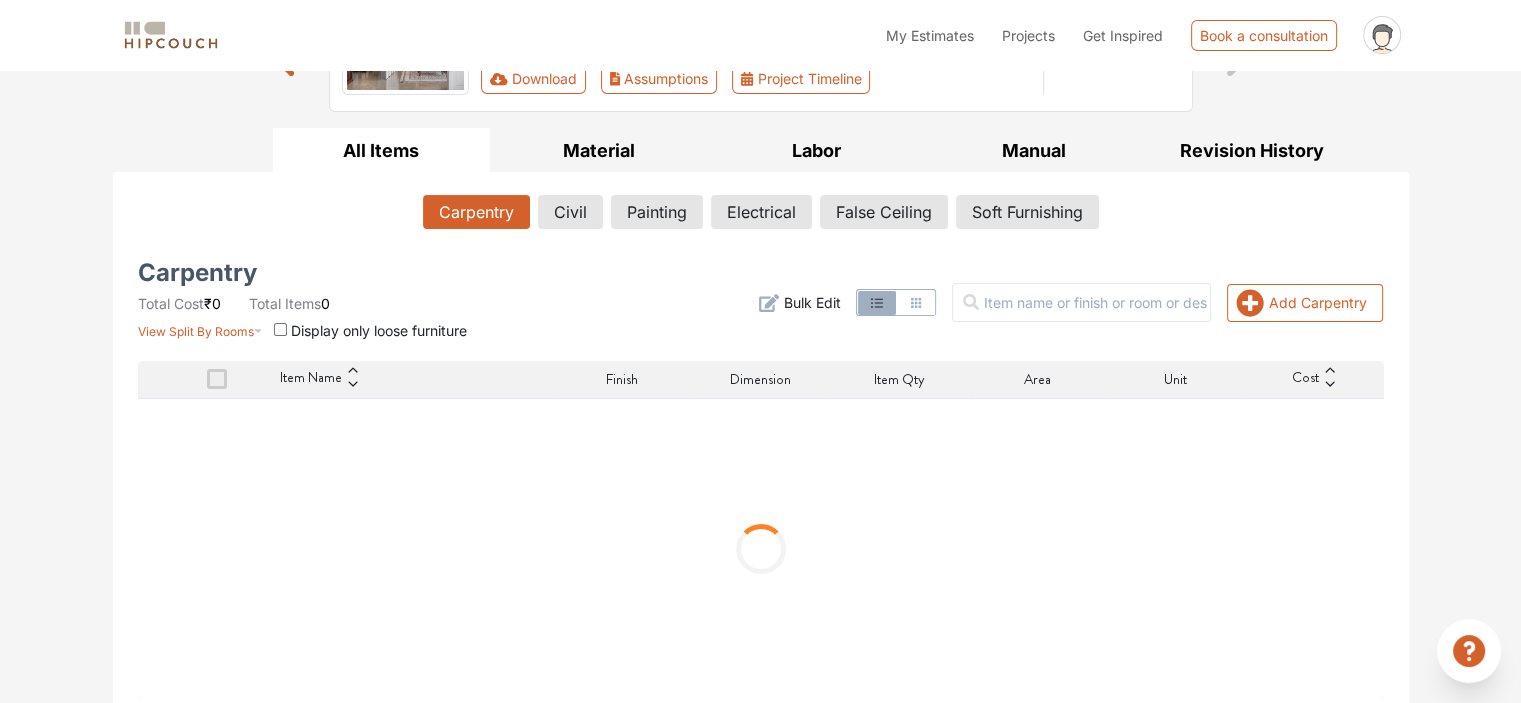 scroll, scrollTop: 248, scrollLeft: 0, axis: vertical 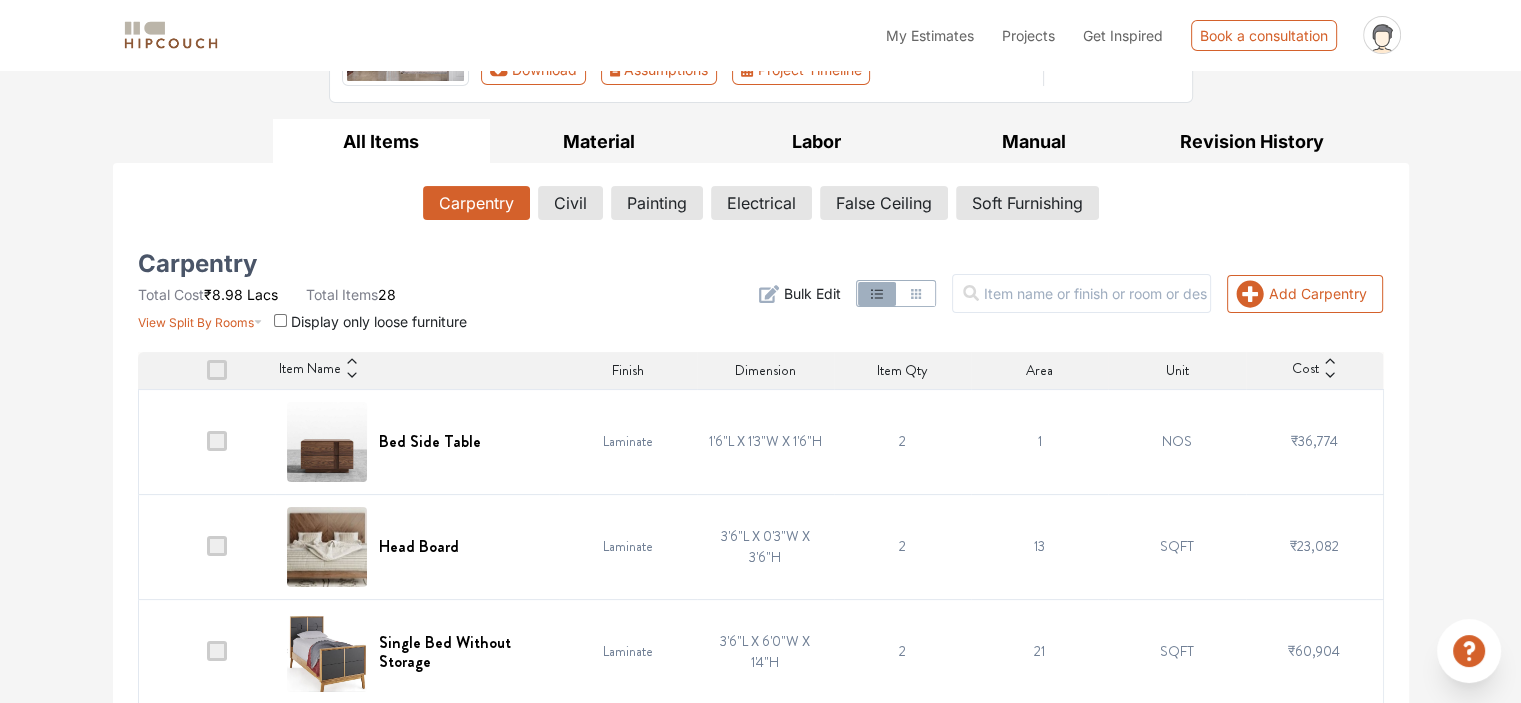 click at bounding box center (217, 441) 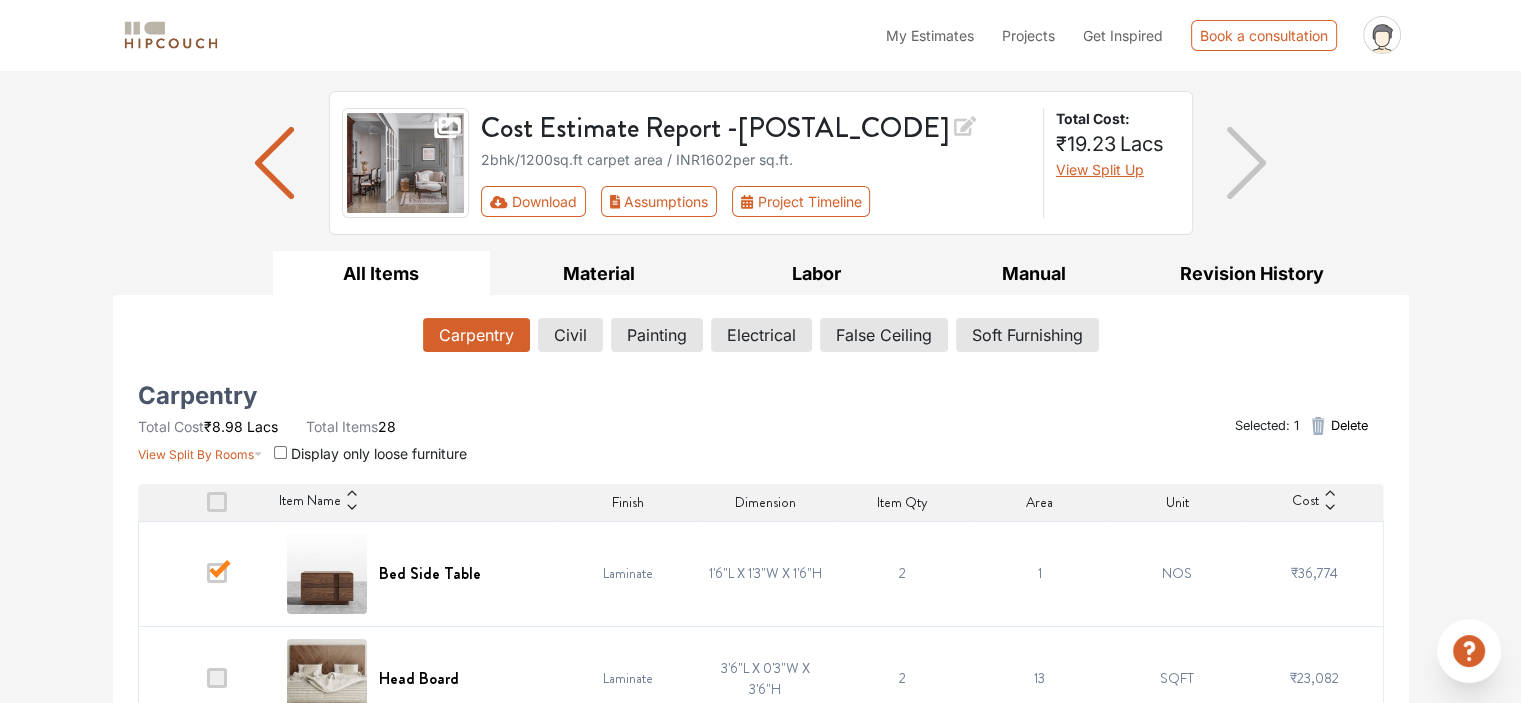 scroll, scrollTop: 300, scrollLeft: 0, axis: vertical 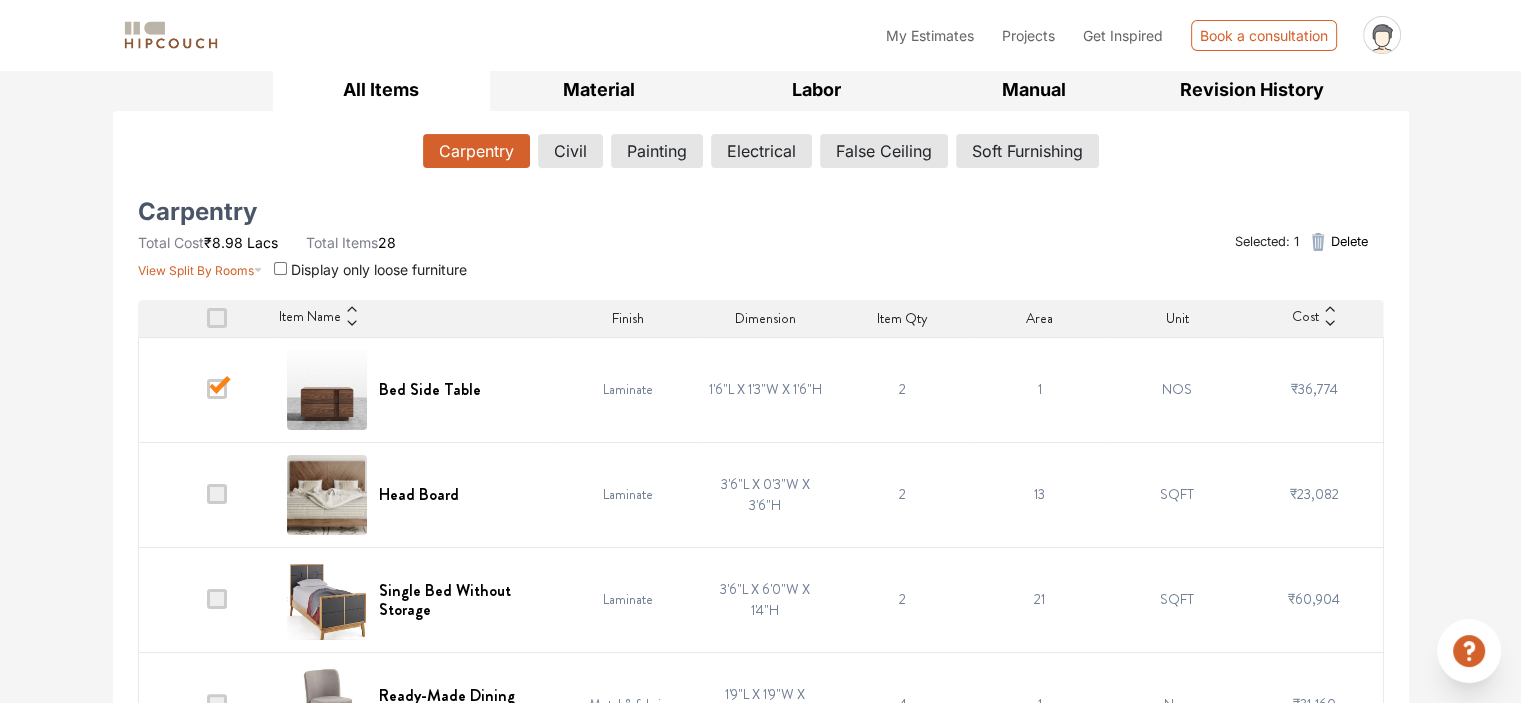 click at bounding box center (217, 389) 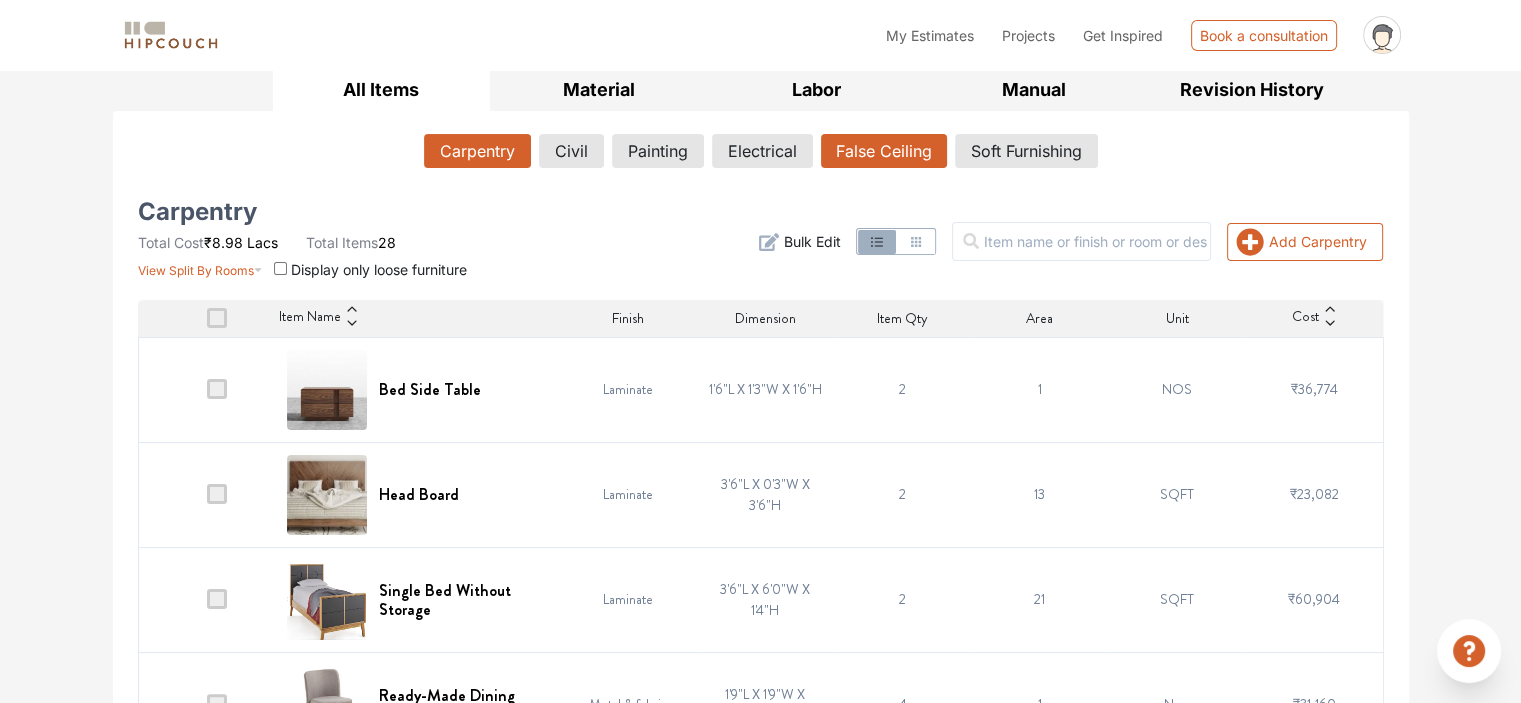 click on "False Ceiling" at bounding box center (884, 151) 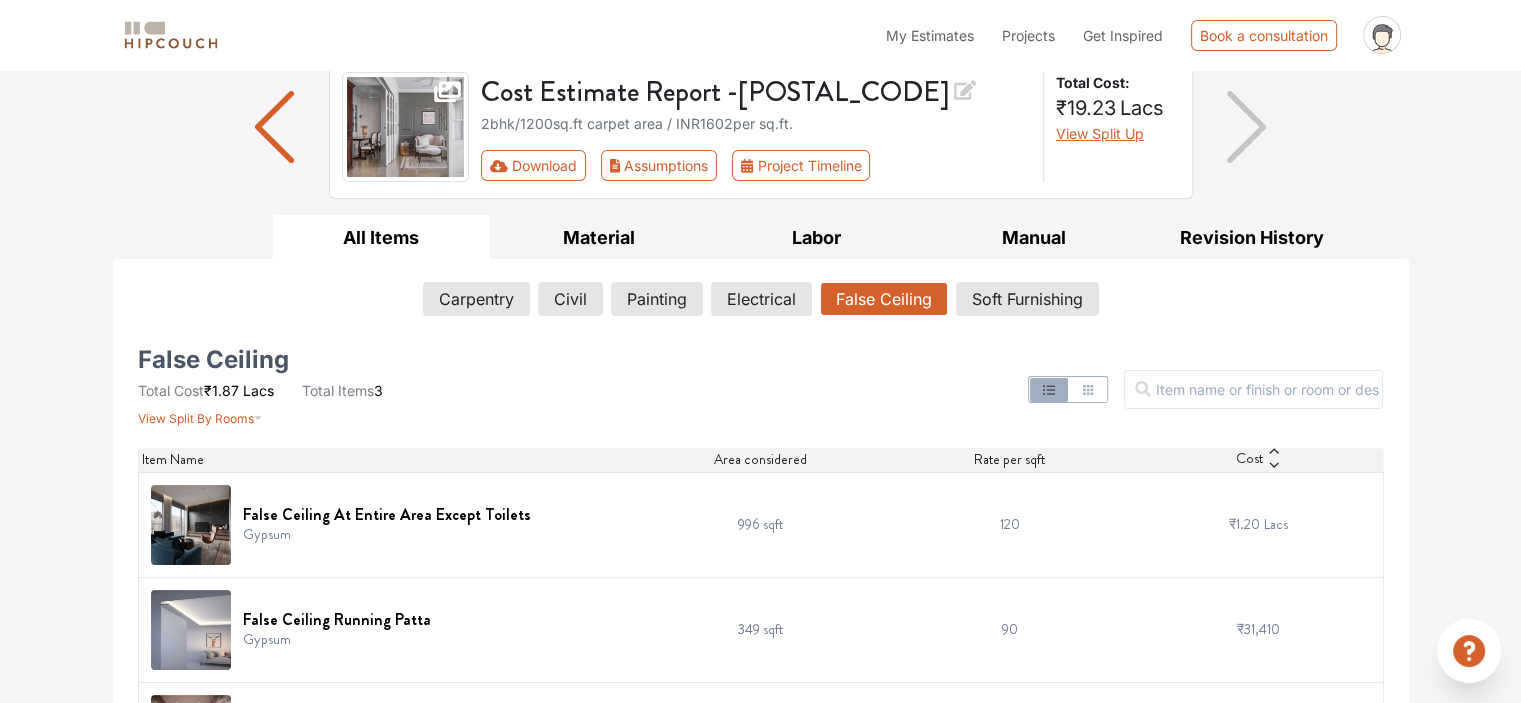 scroll, scrollTop: 250, scrollLeft: 0, axis: vertical 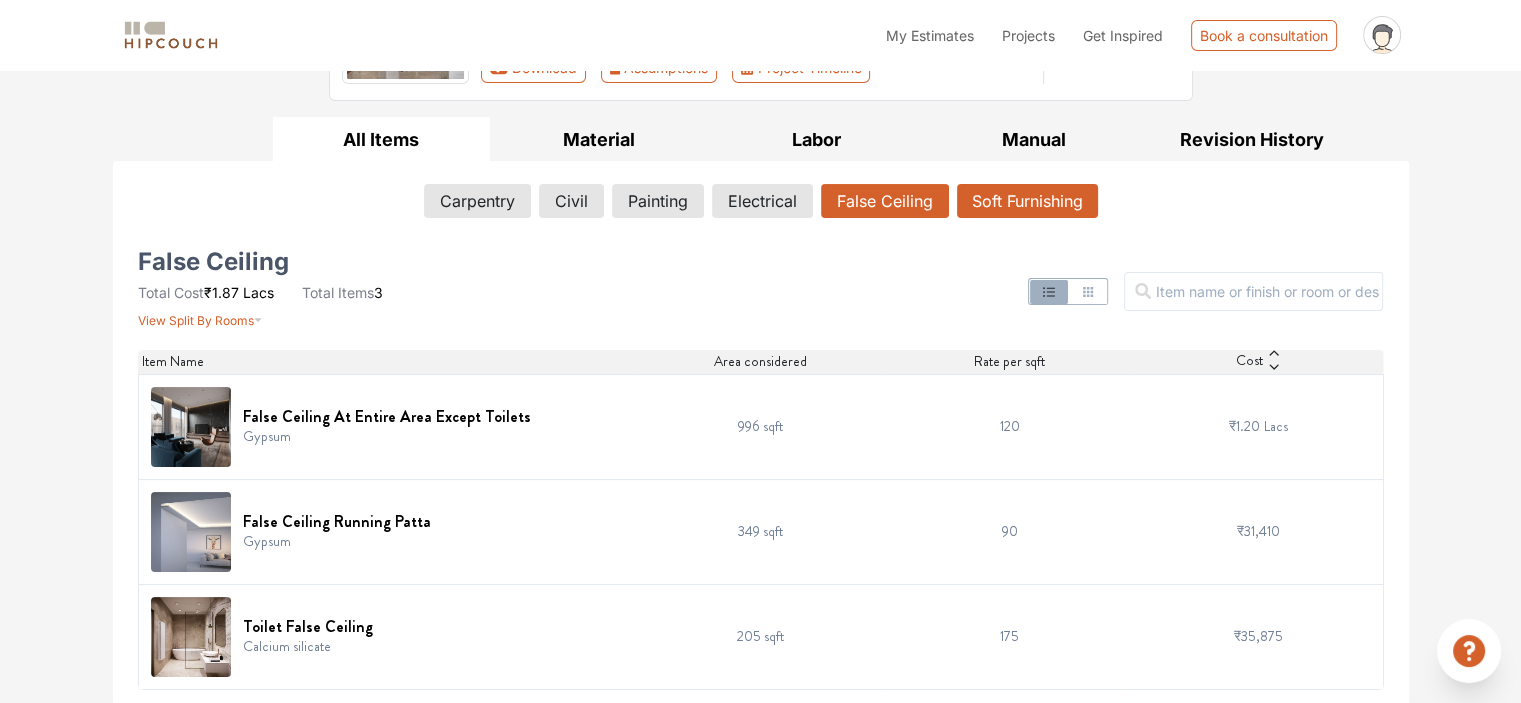 click on "Soft Furnishing" at bounding box center [1027, 201] 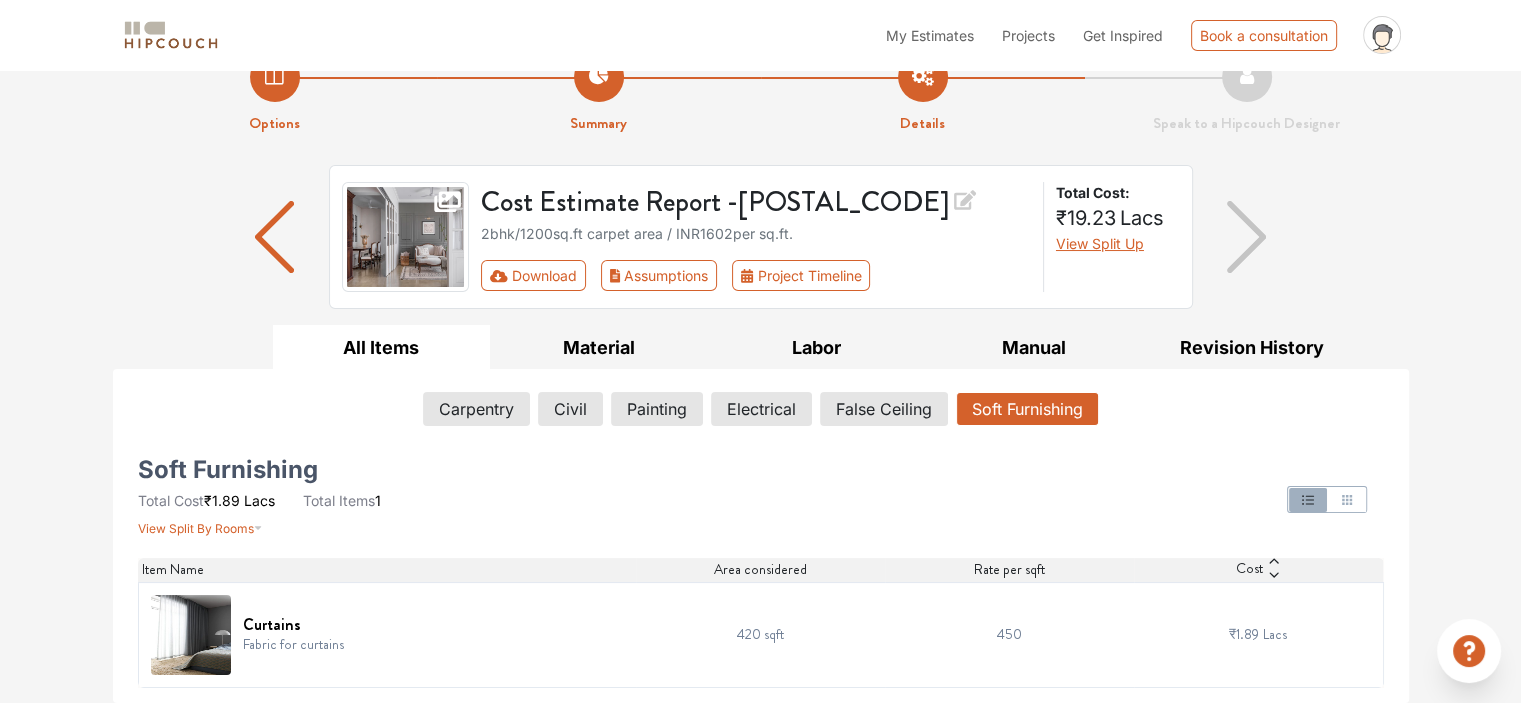 scroll, scrollTop: 40, scrollLeft: 0, axis: vertical 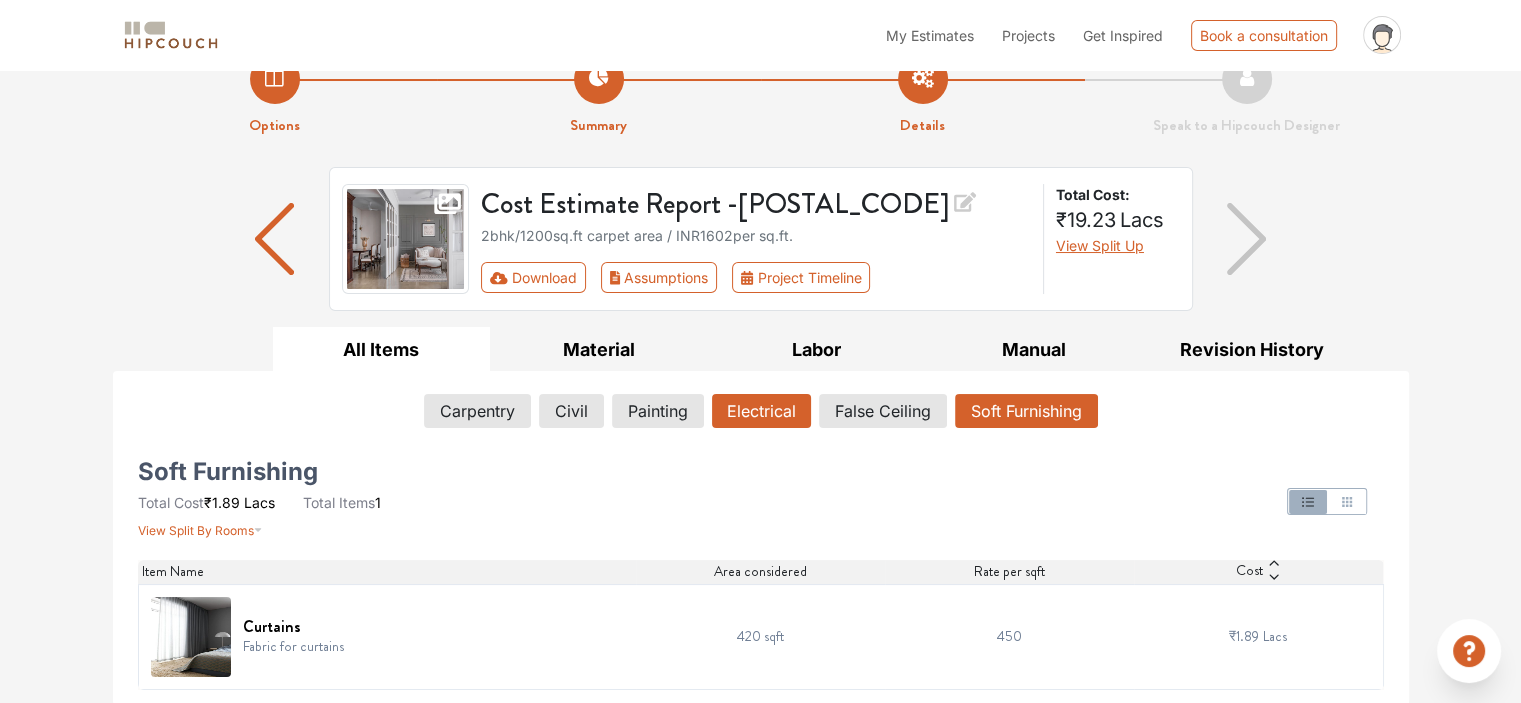 click on "Electrical" at bounding box center (761, 411) 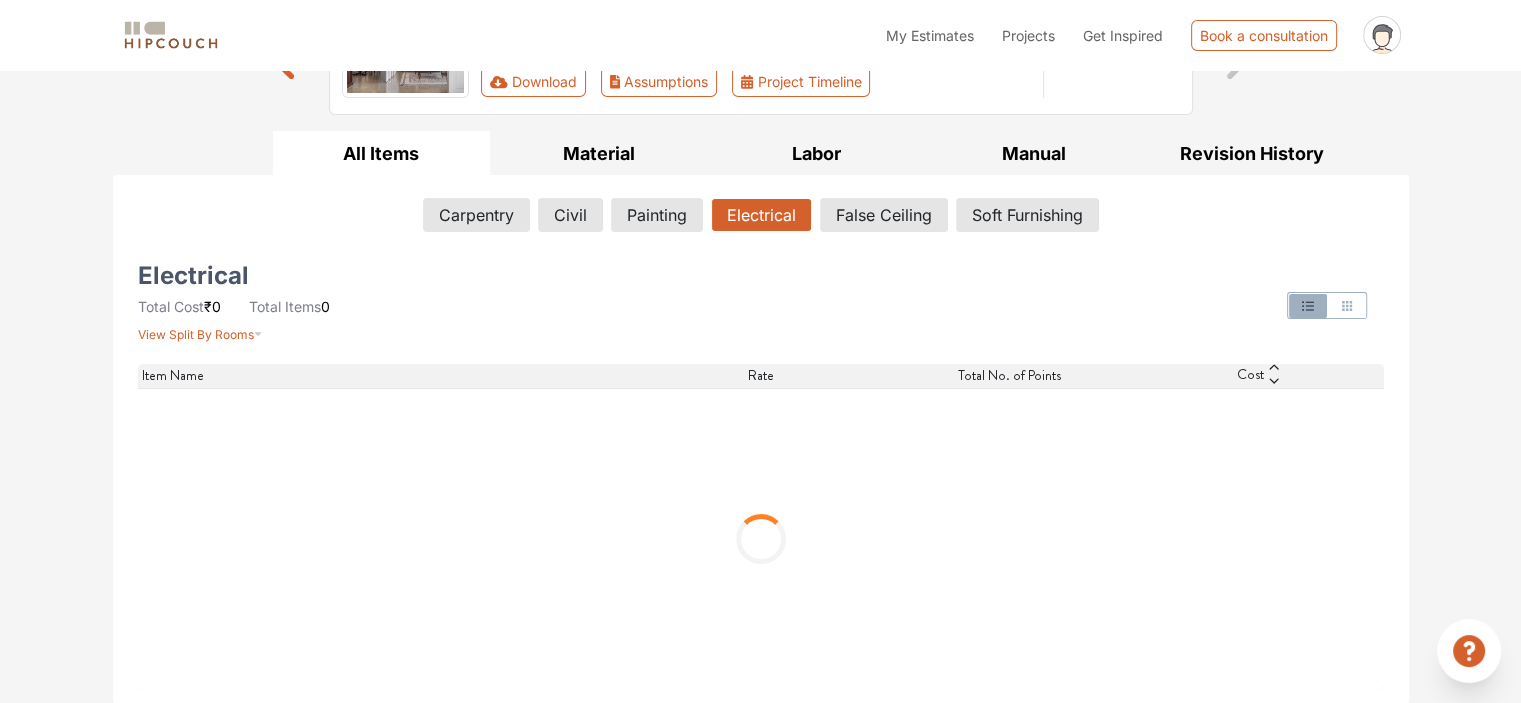 scroll, scrollTop: 40, scrollLeft: 0, axis: vertical 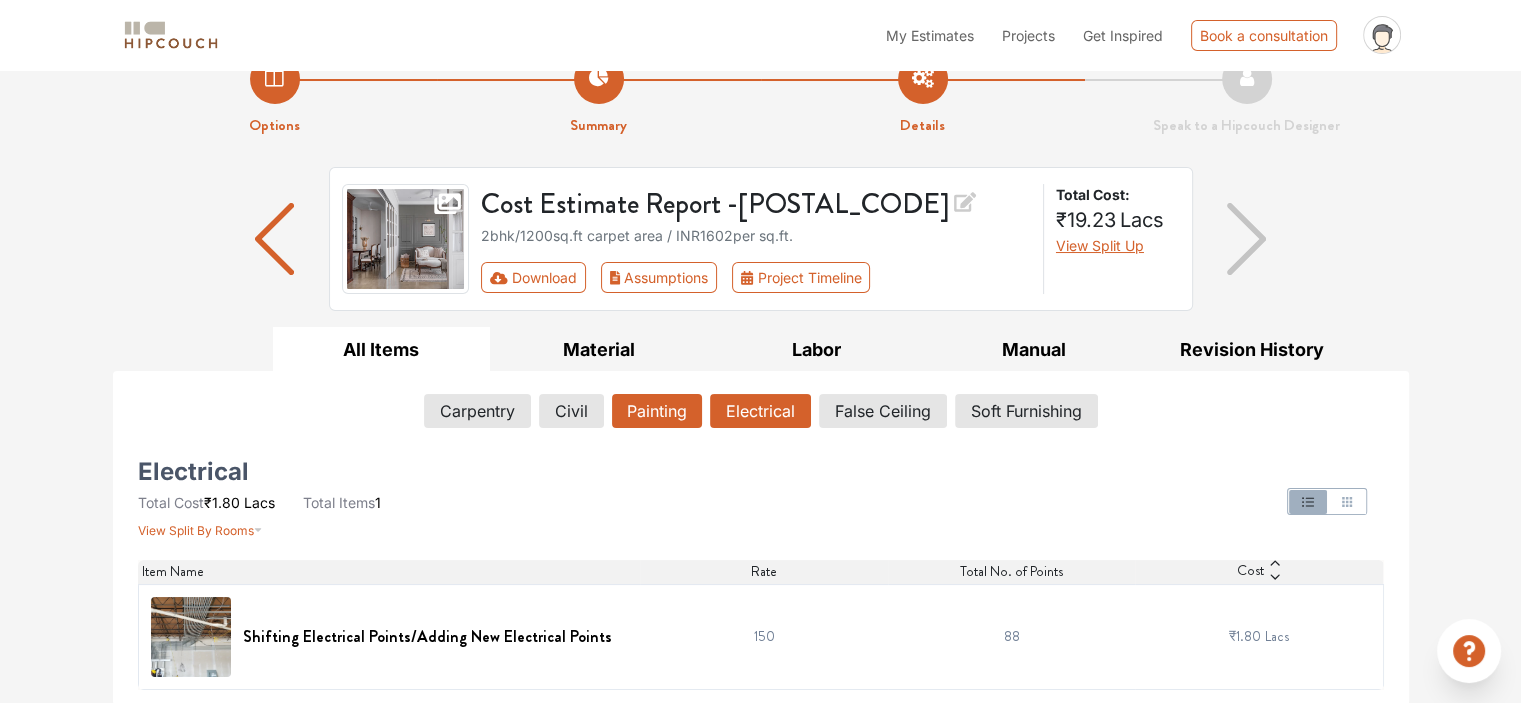 click on "Painting" at bounding box center [657, 411] 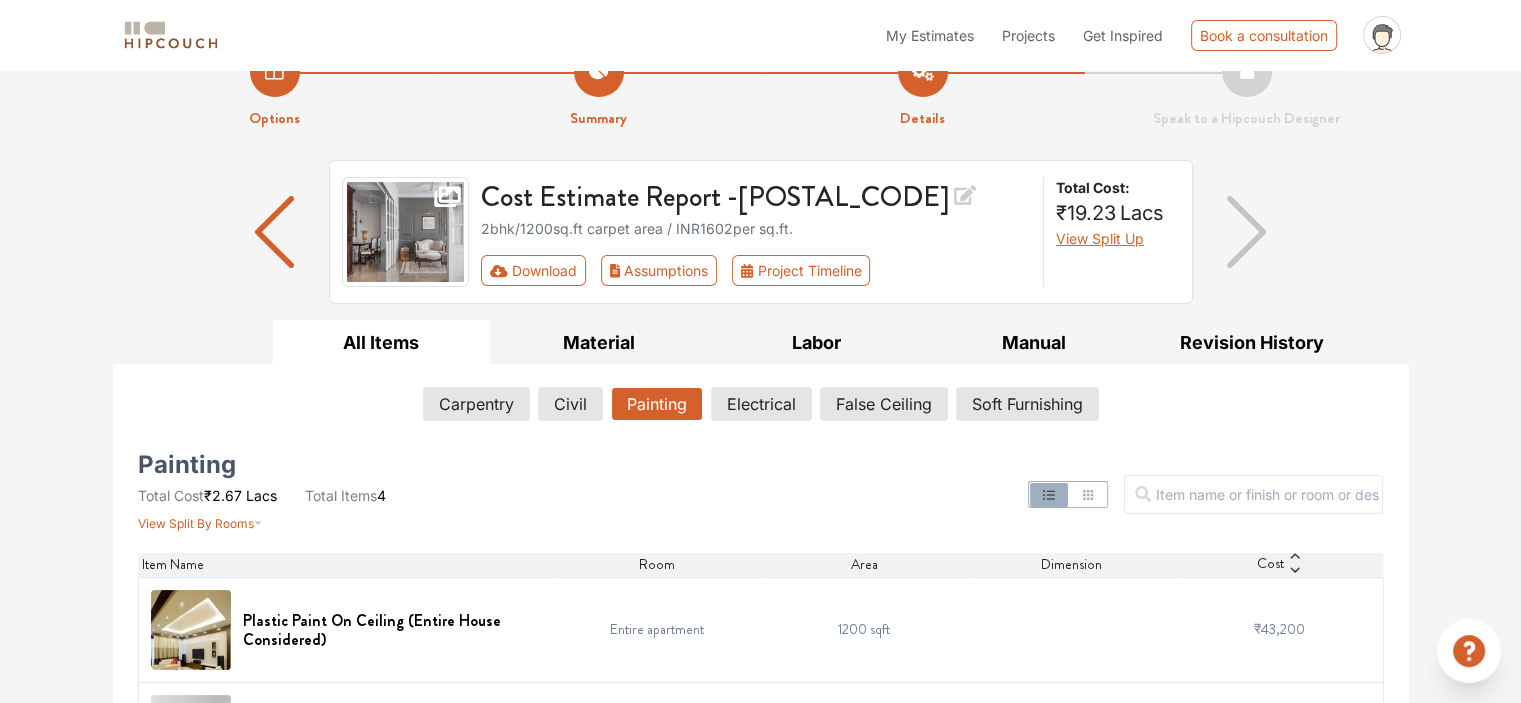 scroll, scrollTop: 0, scrollLeft: 0, axis: both 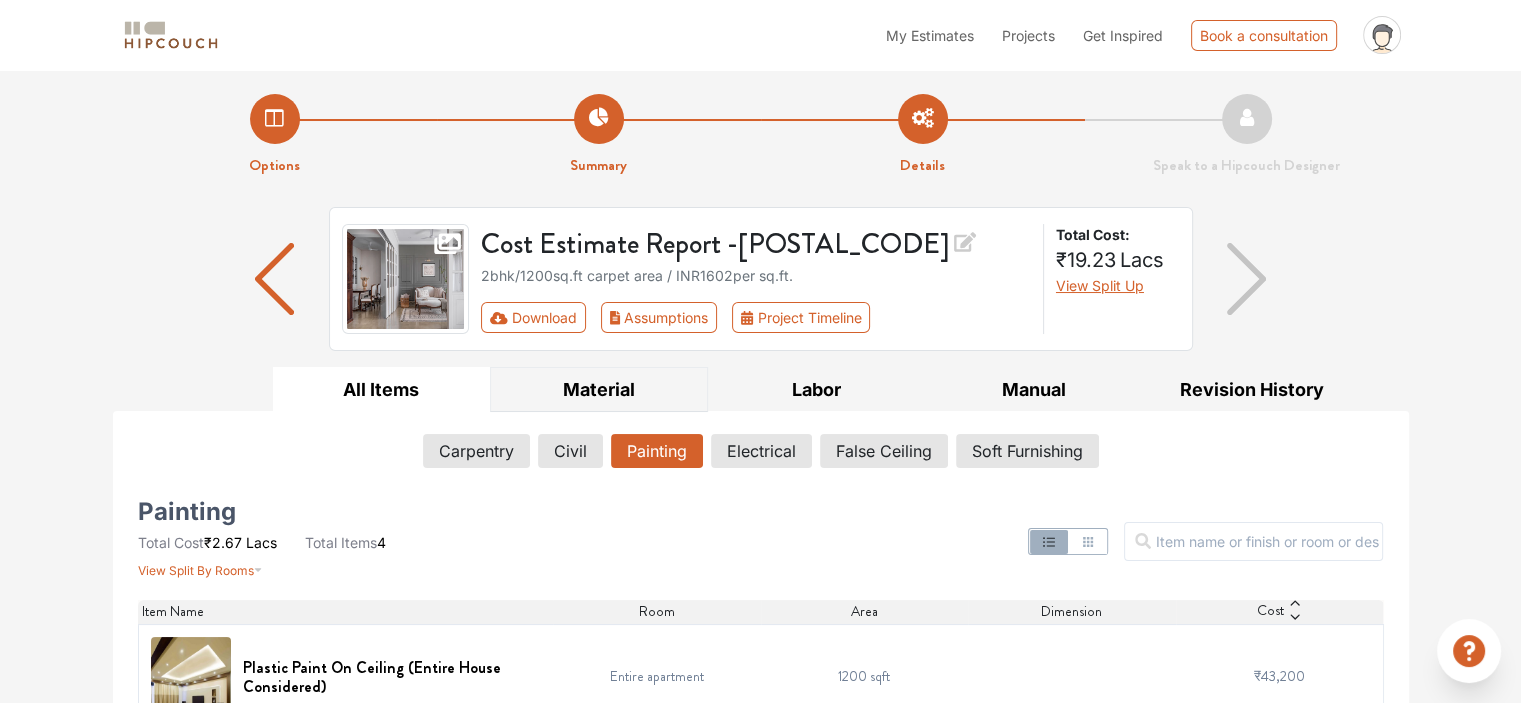 click on "Material" at bounding box center [599, 389] 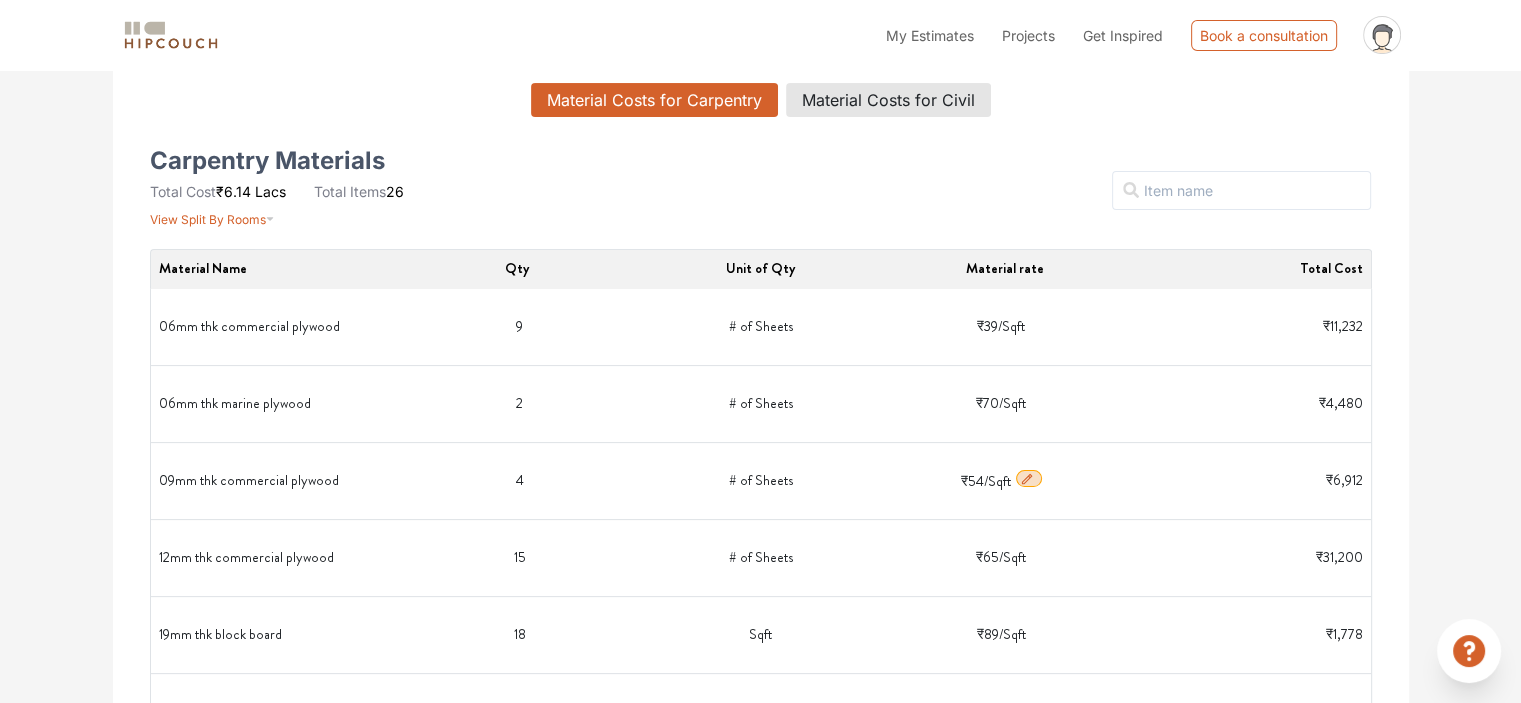 scroll, scrollTop: 400, scrollLeft: 0, axis: vertical 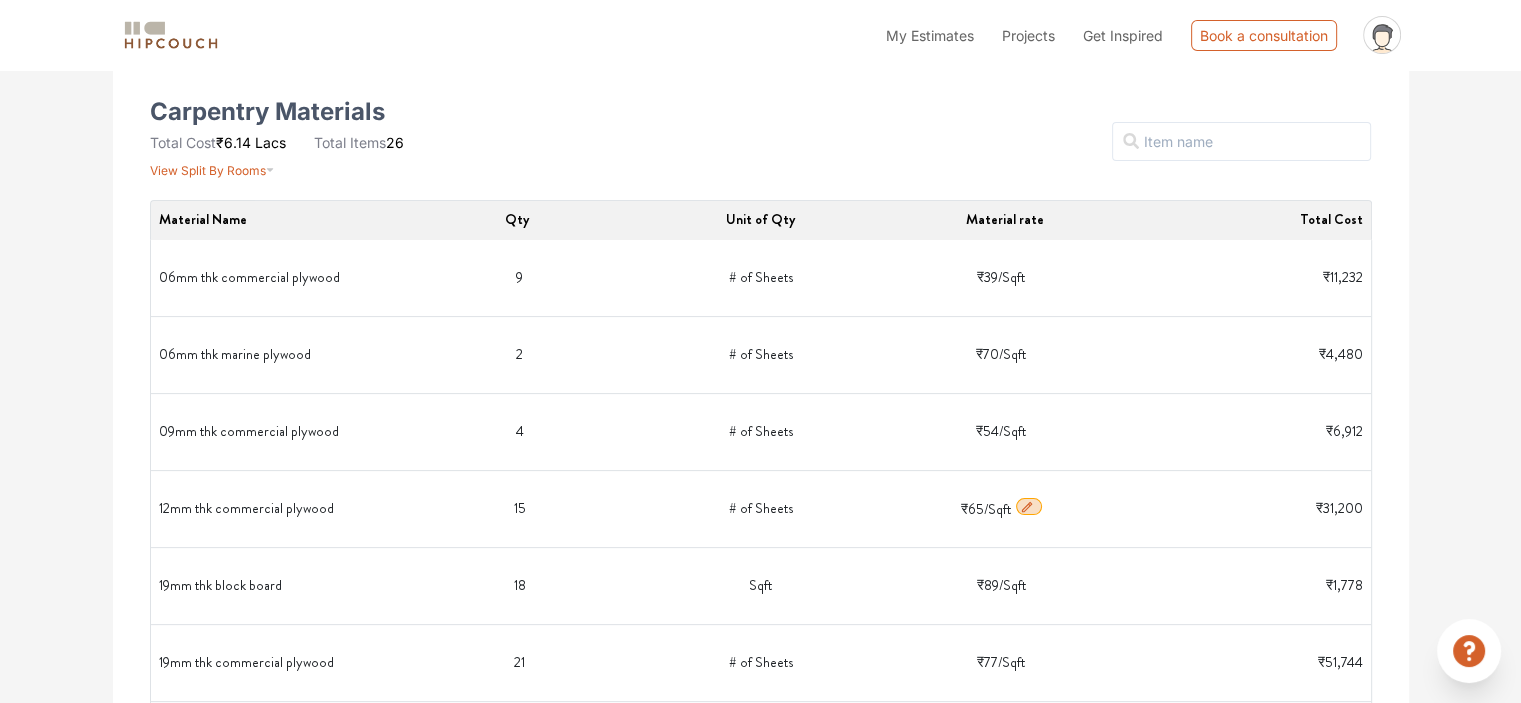 click 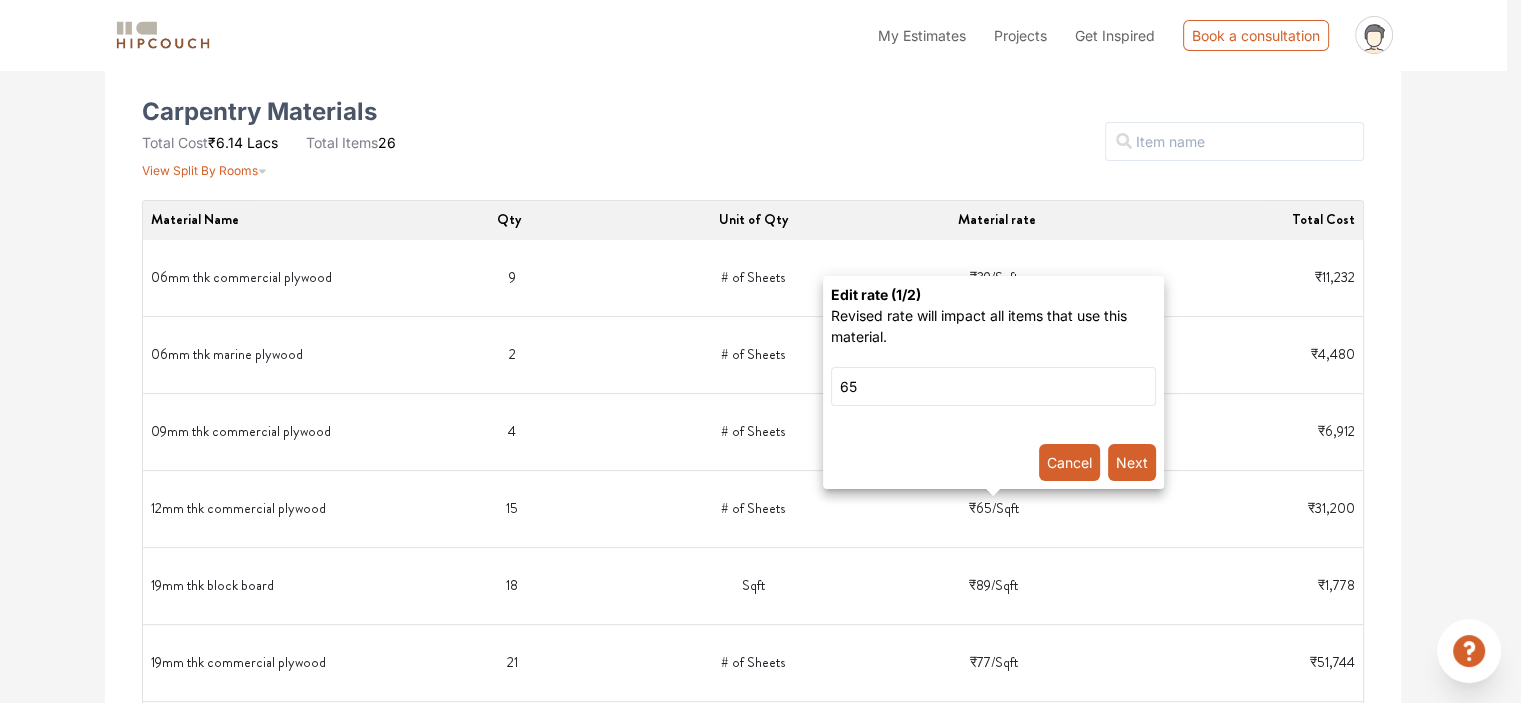 click on "Cancel" at bounding box center (1069, 462) 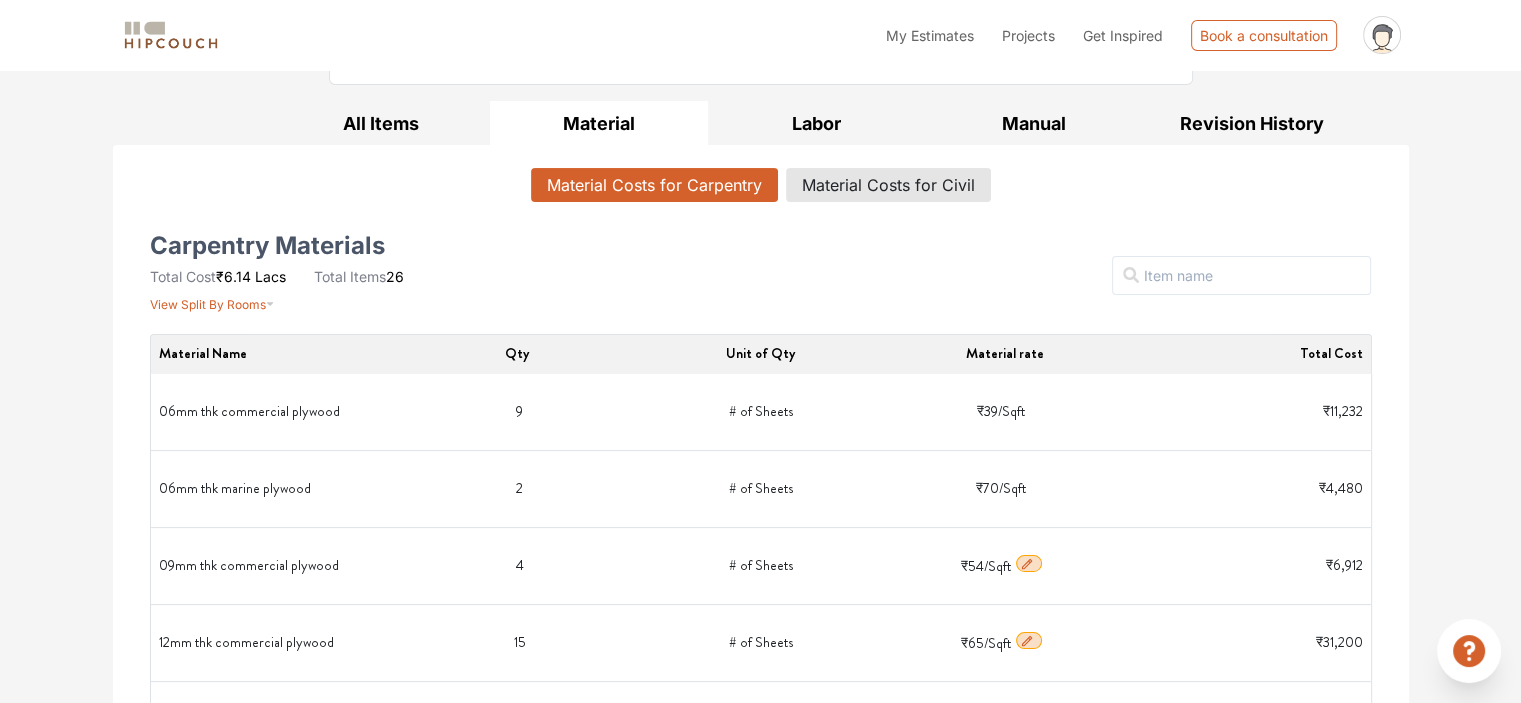 scroll, scrollTop: 0, scrollLeft: 0, axis: both 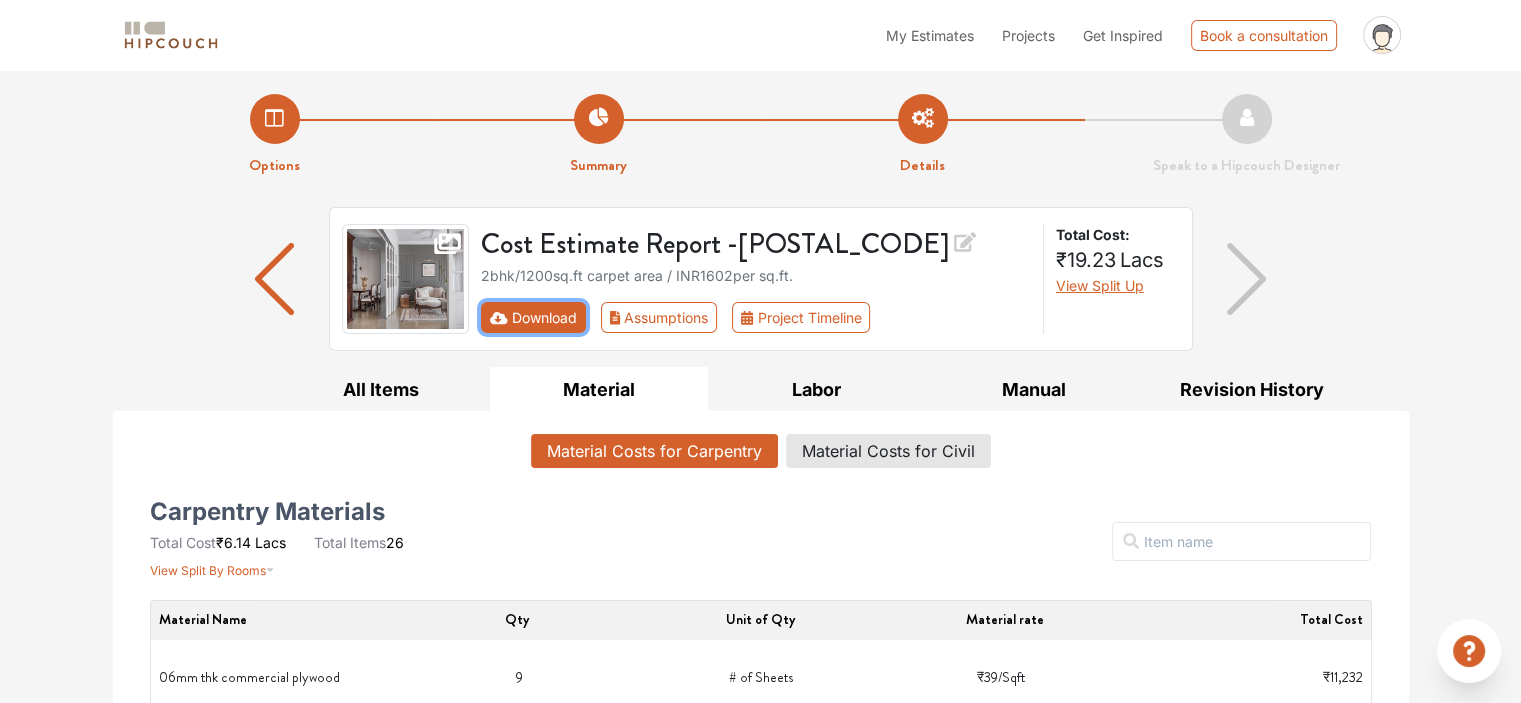 click 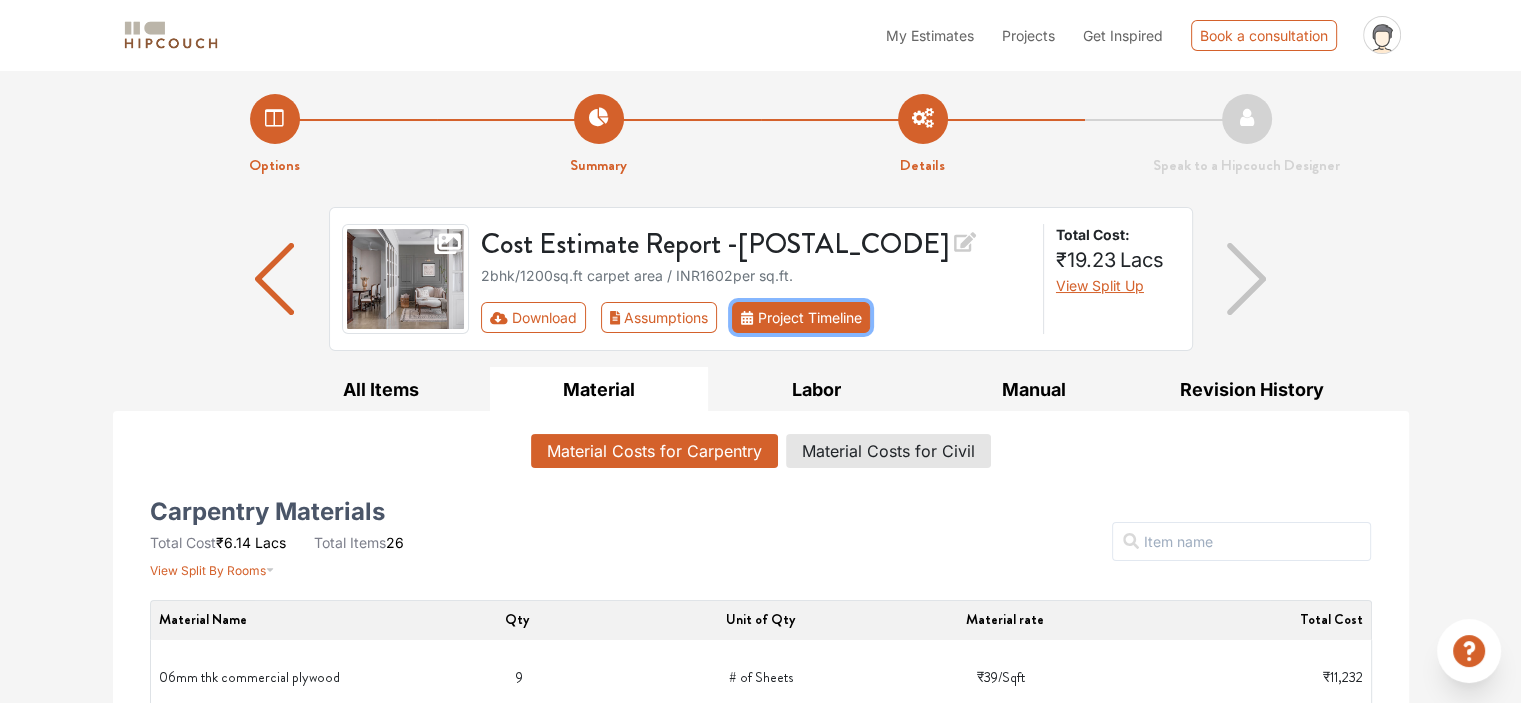 click on "Project Timeline" at bounding box center (801, 317) 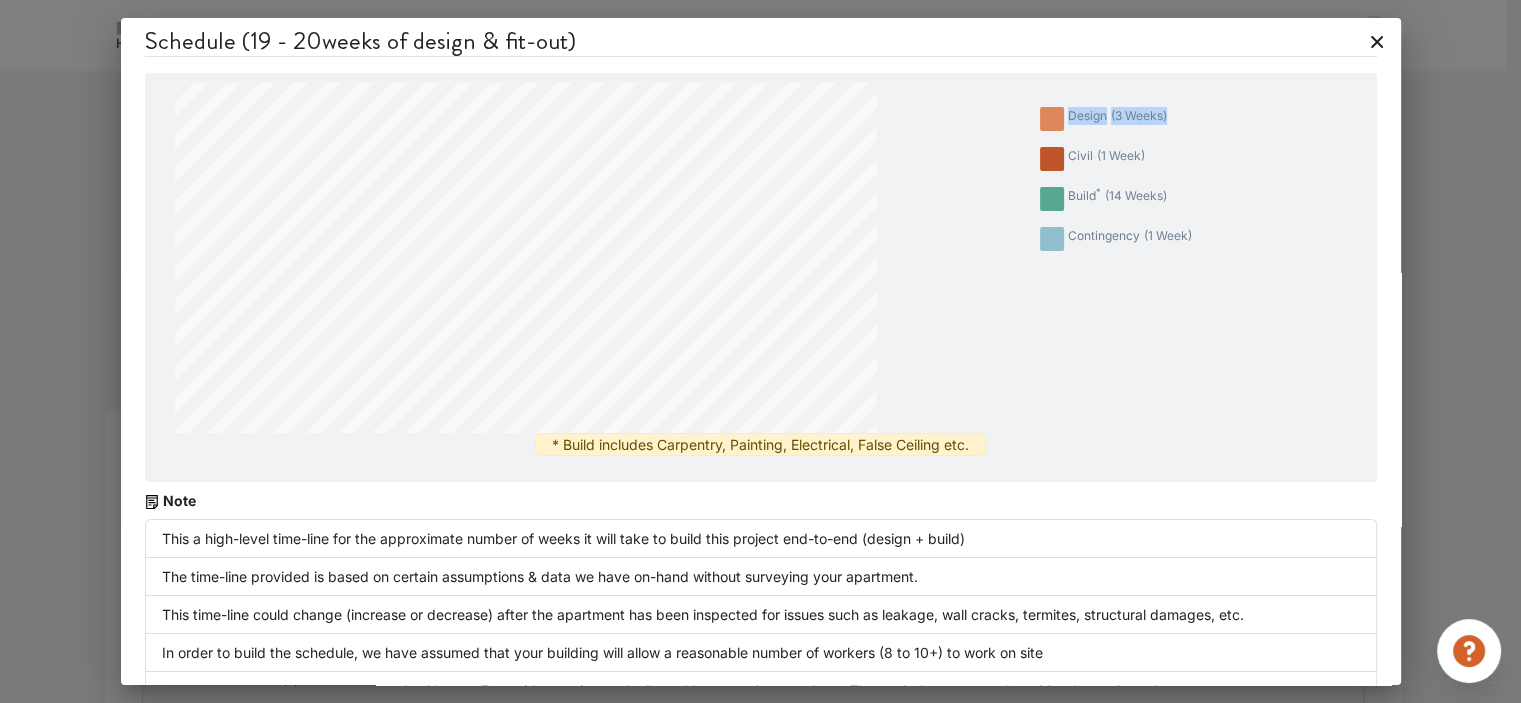 drag, startPoint x: 1057, startPoint y: 115, endPoint x: 1140, endPoint y: 139, distance: 86.40023 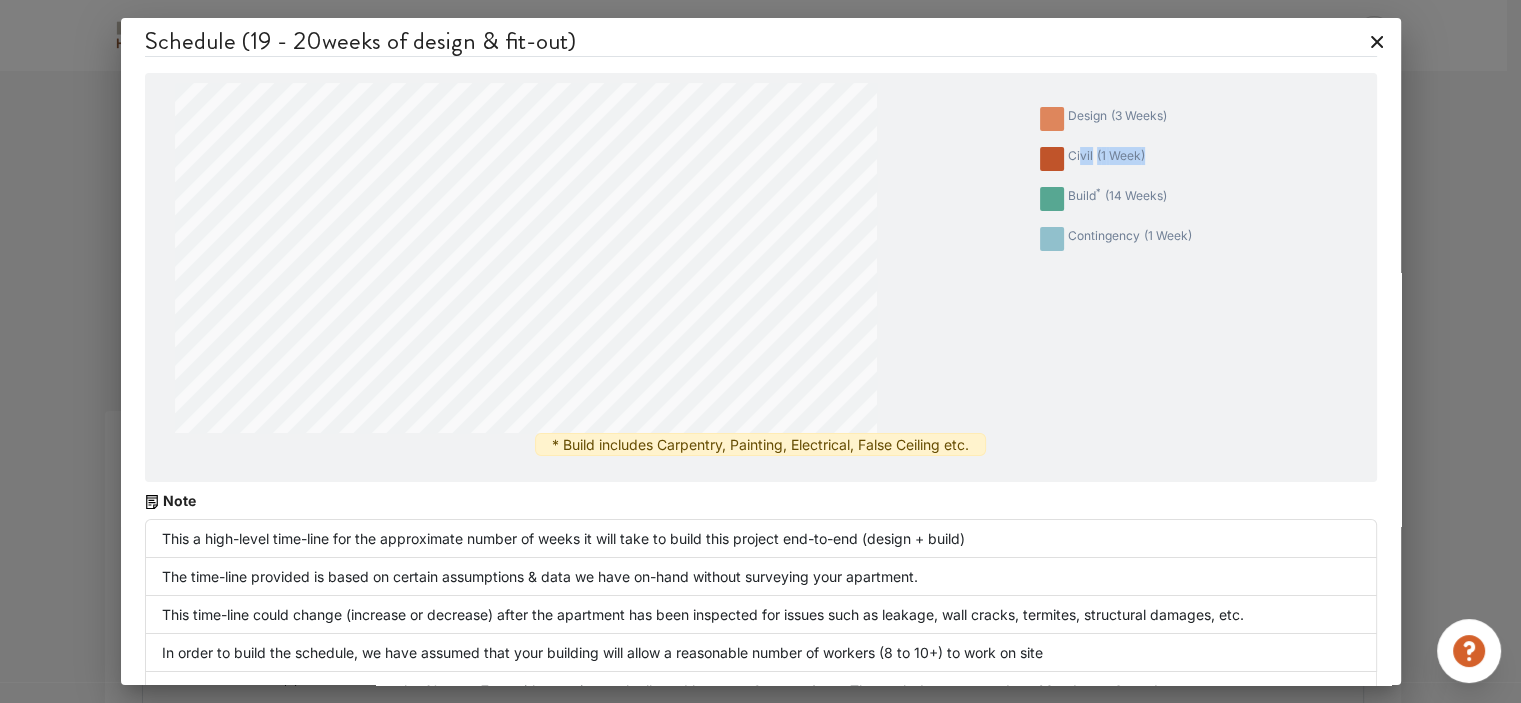 drag, startPoint x: 1069, startPoint y: 159, endPoint x: 1113, endPoint y: 182, distance: 49.648766 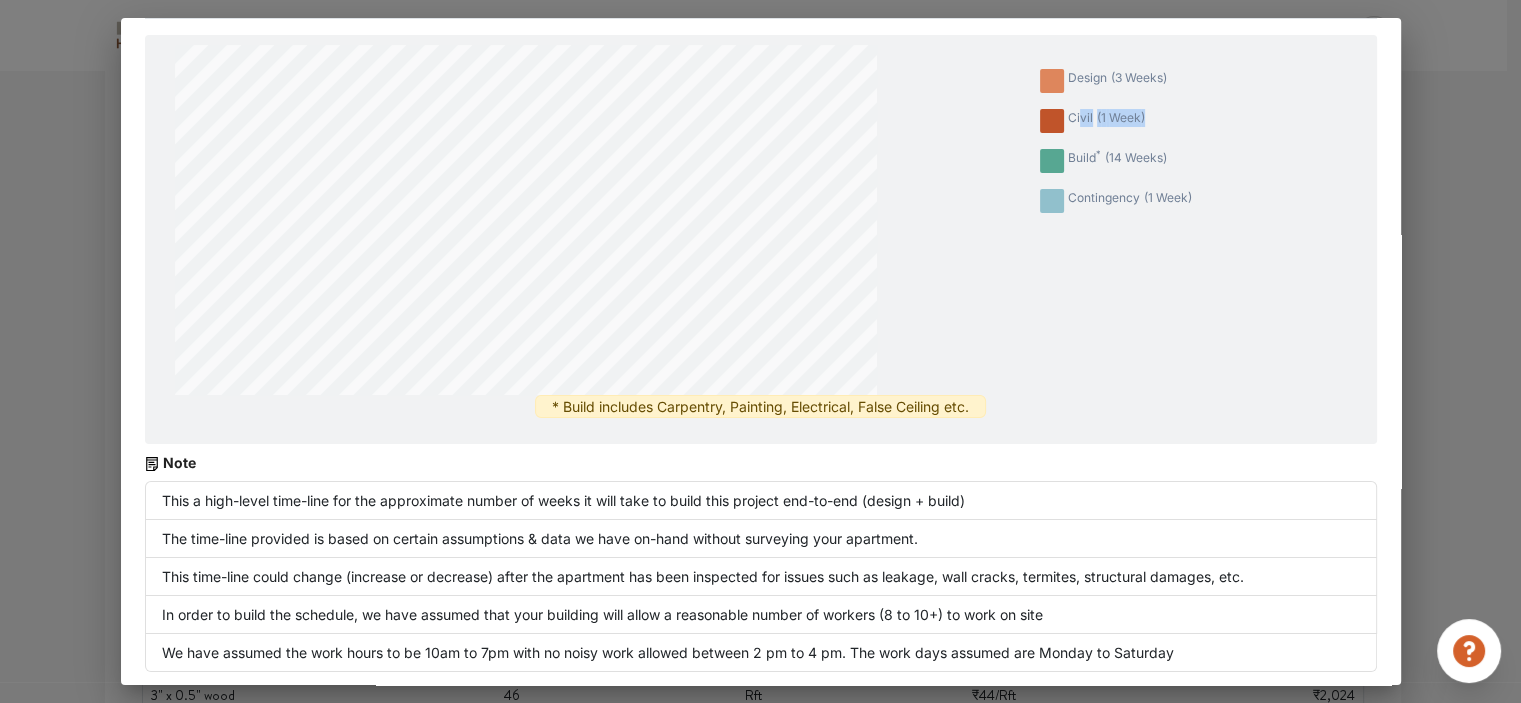 scroll, scrollTop: 0, scrollLeft: 0, axis: both 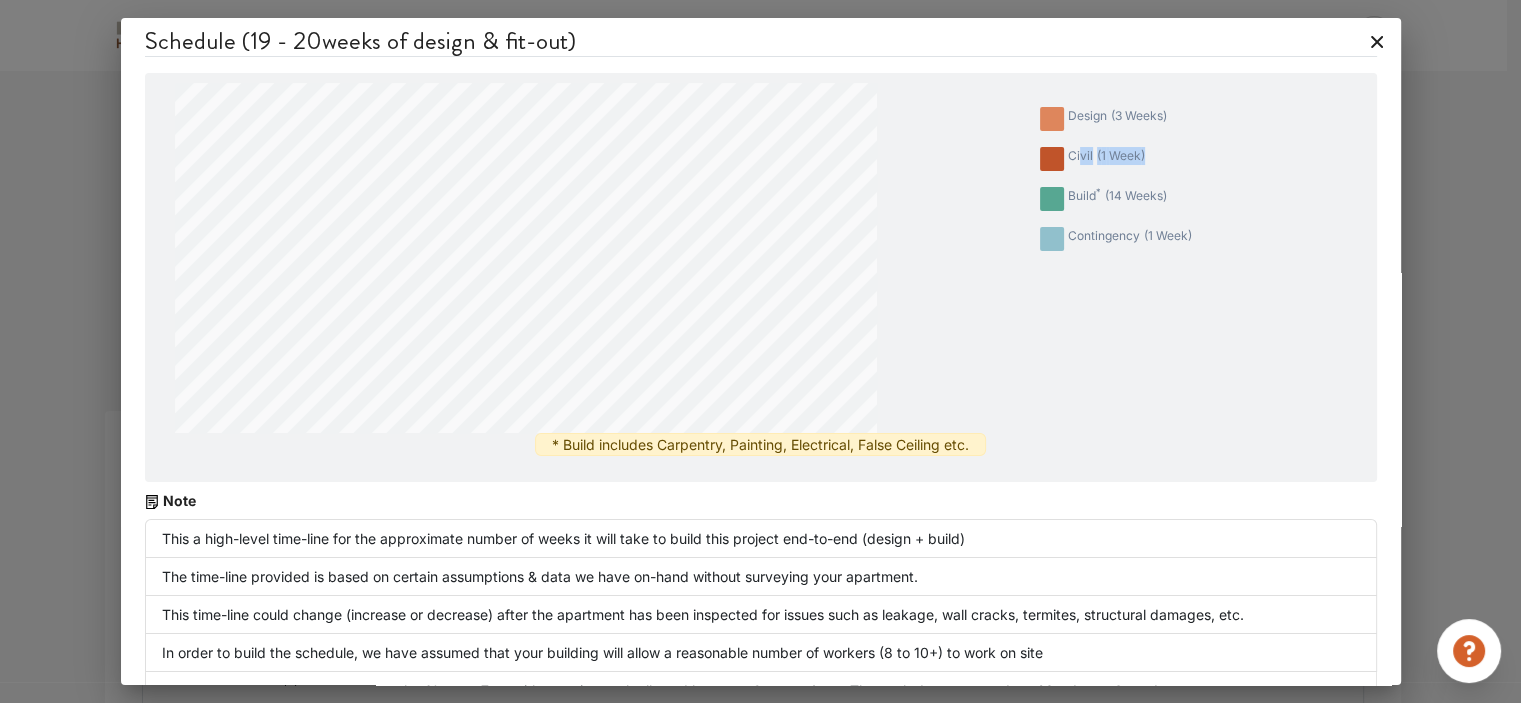 drag, startPoint x: 259, startPoint y: 43, endPoint x: 670, endPoint y: 49, distance: 411.0438 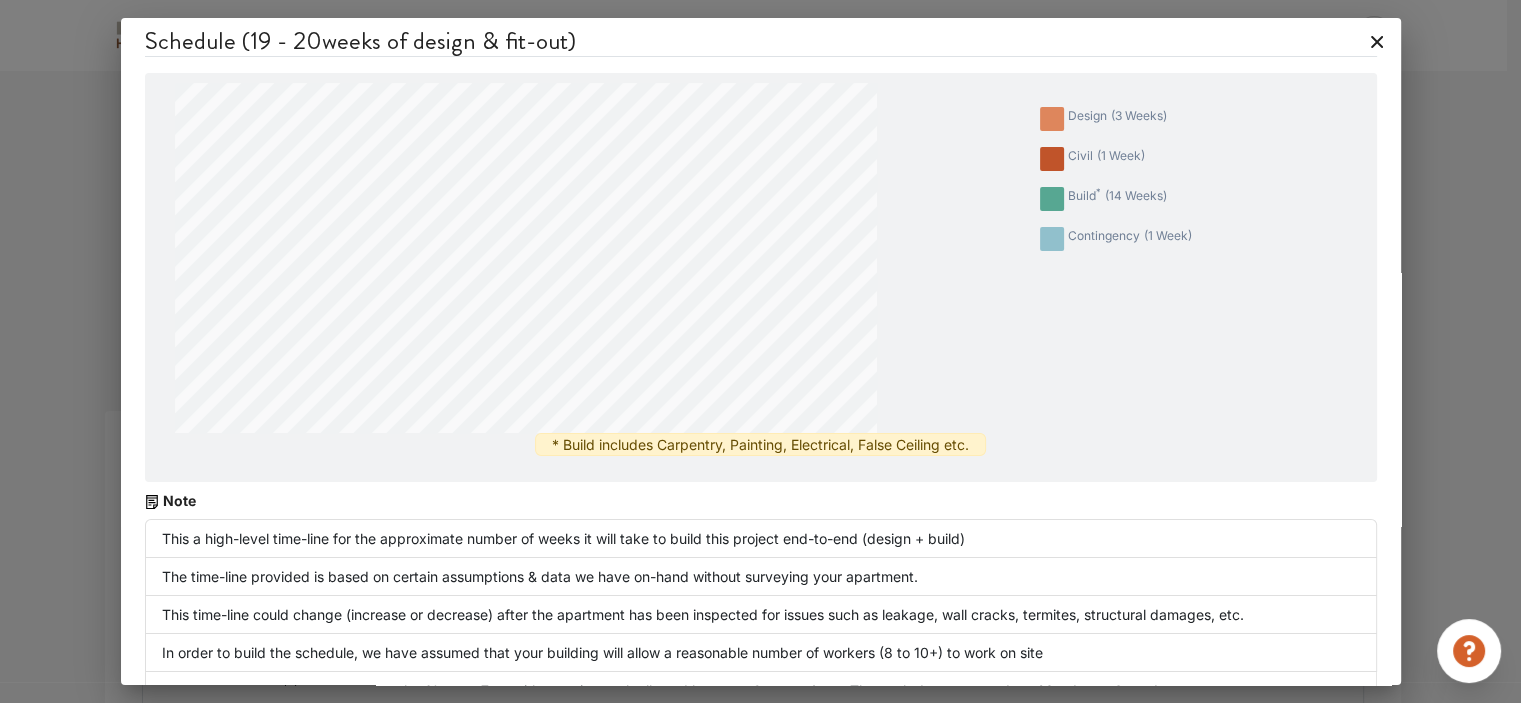 click 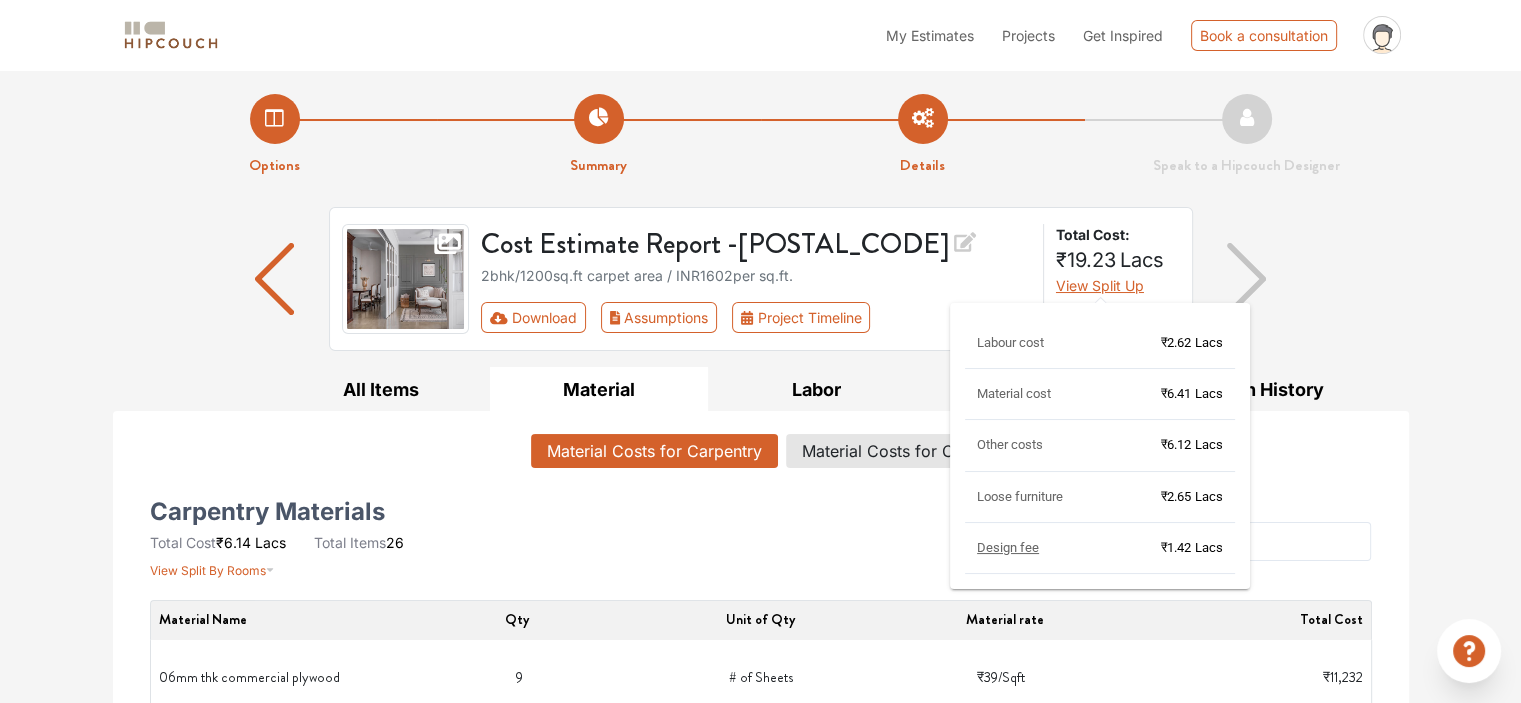 click on "View Split Up" at bounding box center (1100, 285) 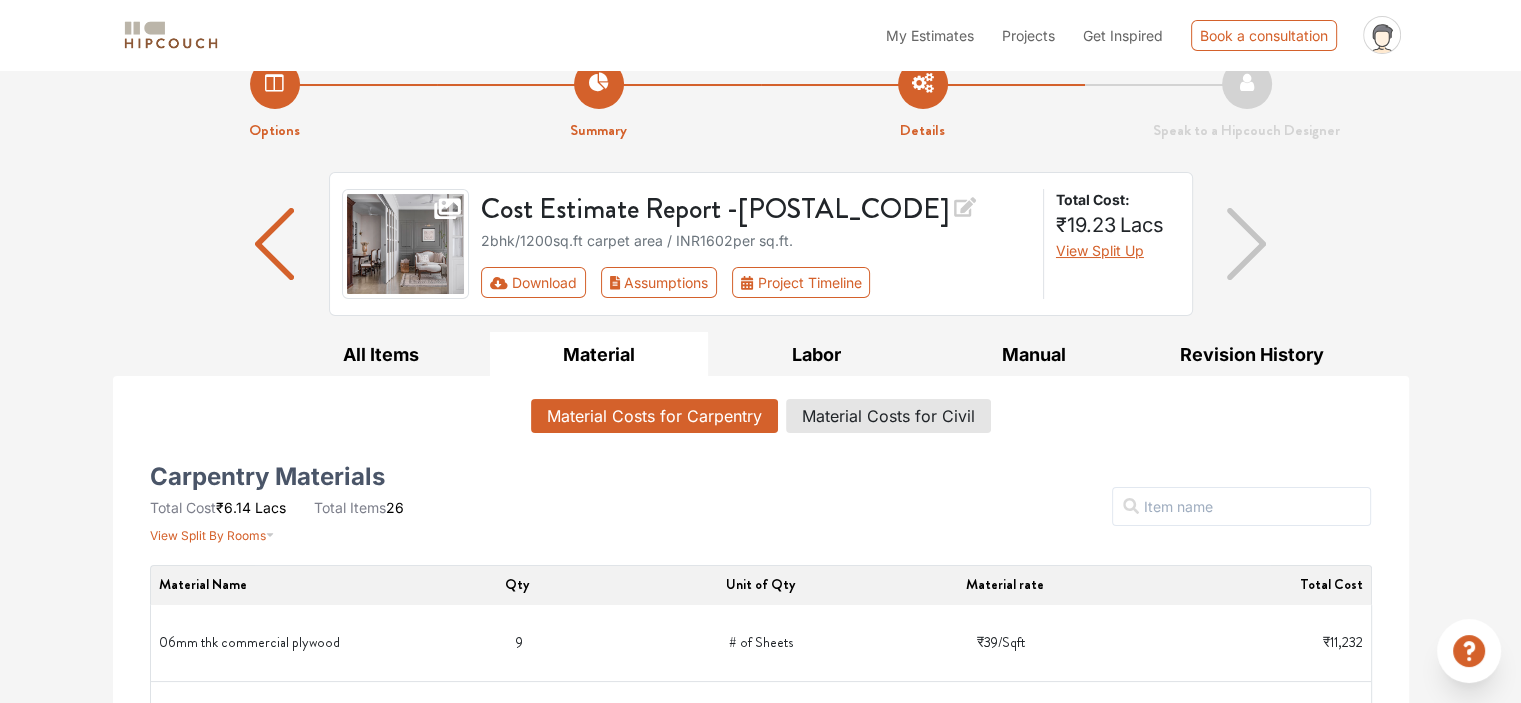 scroll, scrollTop: 0, scrollLeft: 0, axis: both 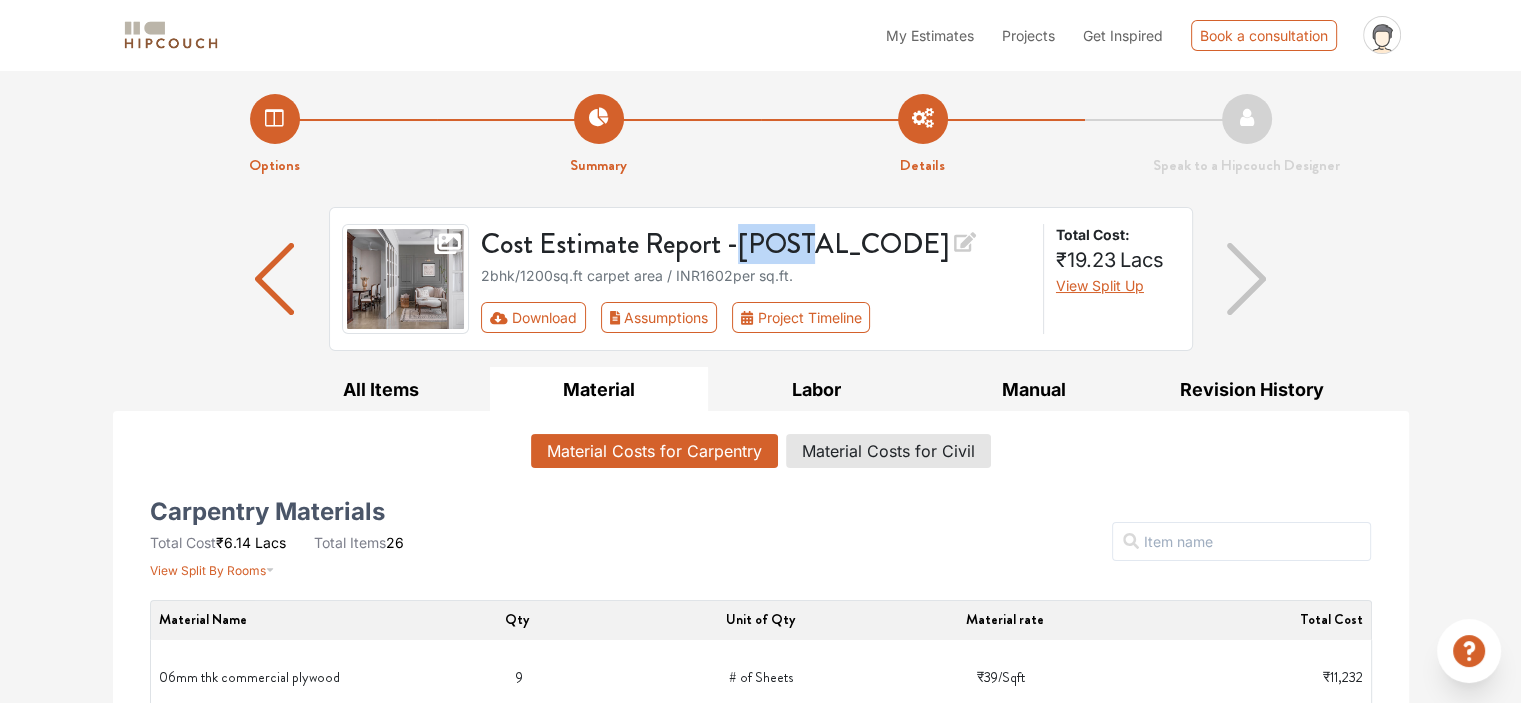 drag, startPoint x: 747, startPoint y: 244, endPoint x: 810, endPoint y: 243, distance: 63.007935 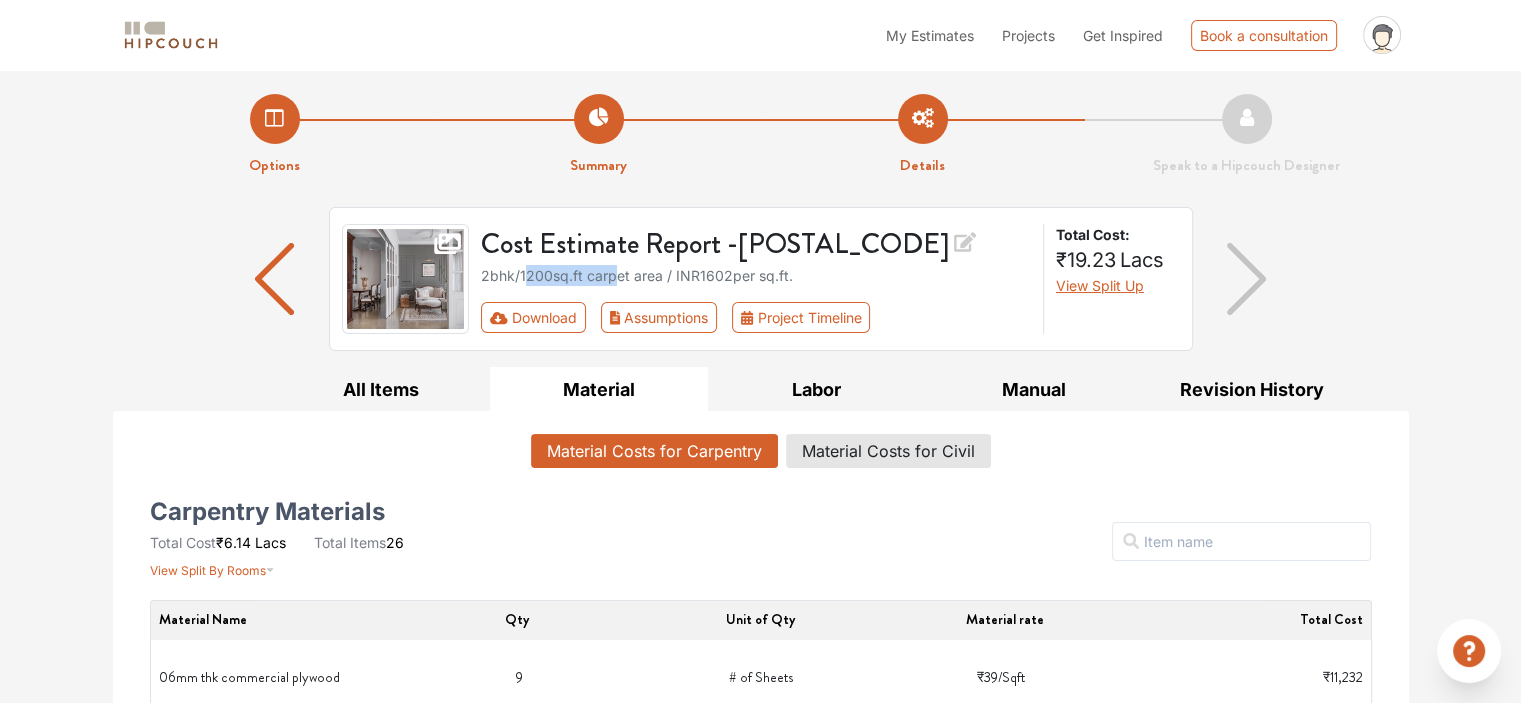 drag, startPoint x: 616, startPoint y: 275, endPoint x: 564, endPoint y: 273, distance: 52.03845 